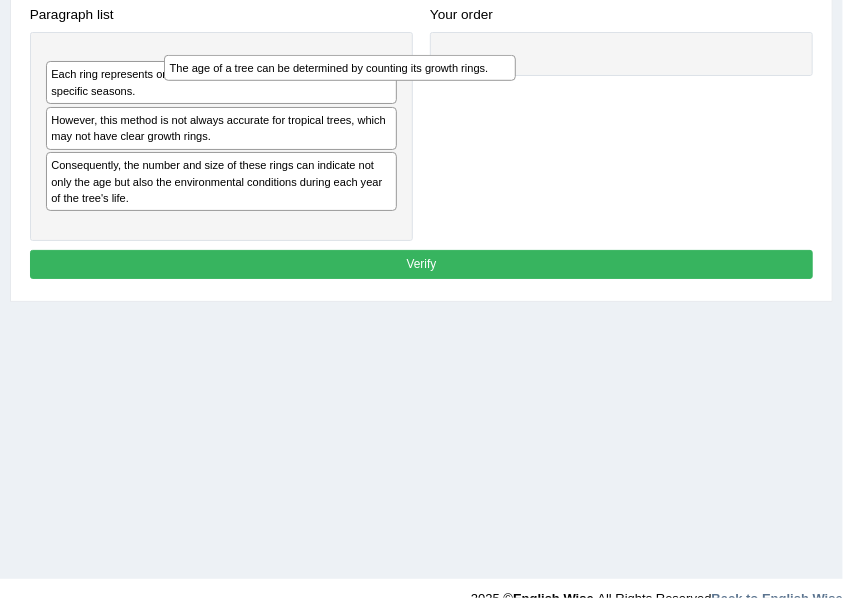 scroll, scrollTop: 421, scrollLeft: 0, axis: vertical 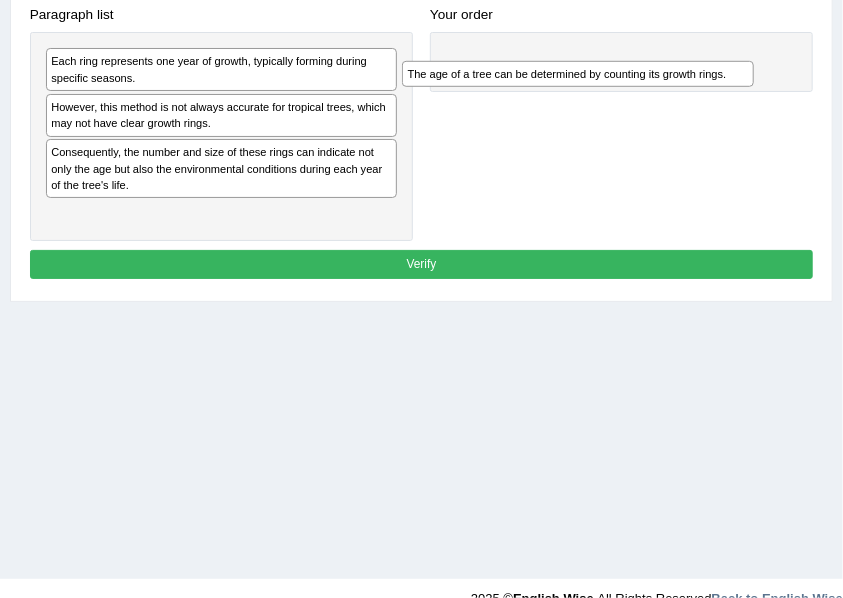 click on "The age of a tree can be determined by counting its growth rings." at bounding box center (578, 74) 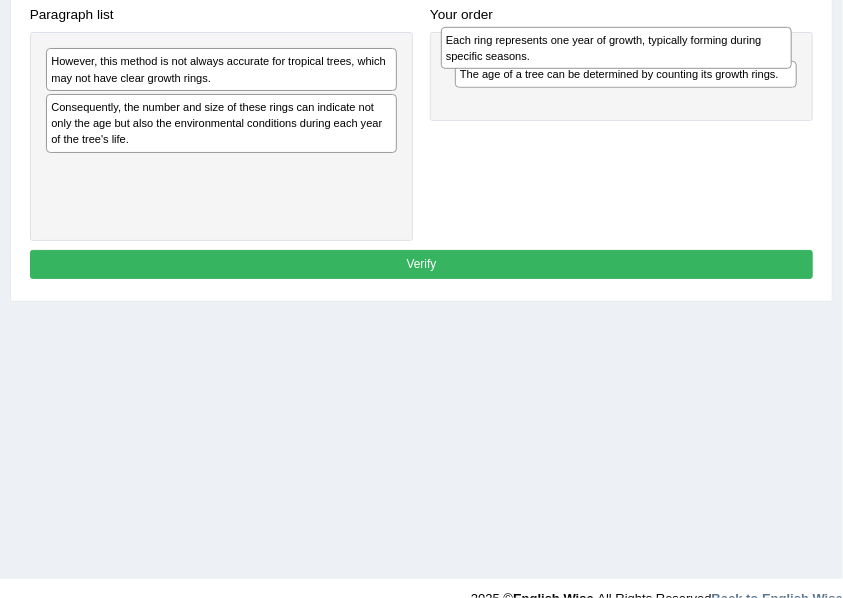drag, startPoint x: 127, startPoint y: 70, endPoint x: 596, endPoint y: 54, distance: 469.27283 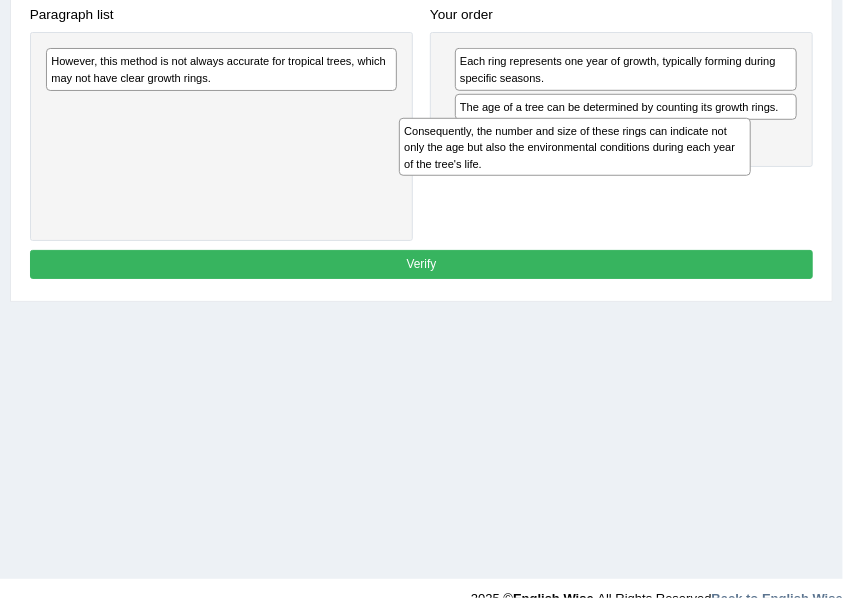 drag, startPoint x: 66, startPoint y: 118, endPoint x: 533, endPoint y: 163, distance: 469.1631 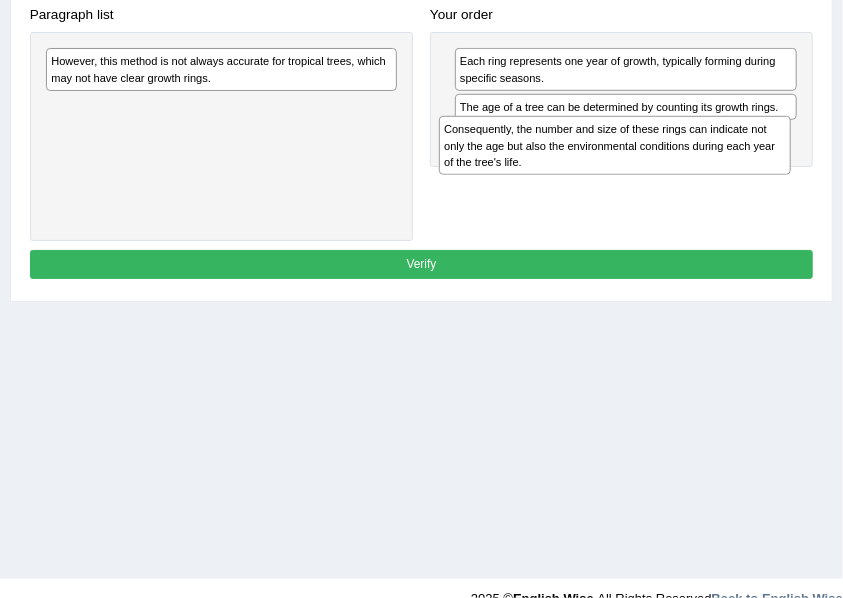 click on "Consequently, the number and size of these rings can indicate not only the age but also the environmental
conditions during each year of the tree's life." at bounding box center [615, 145] 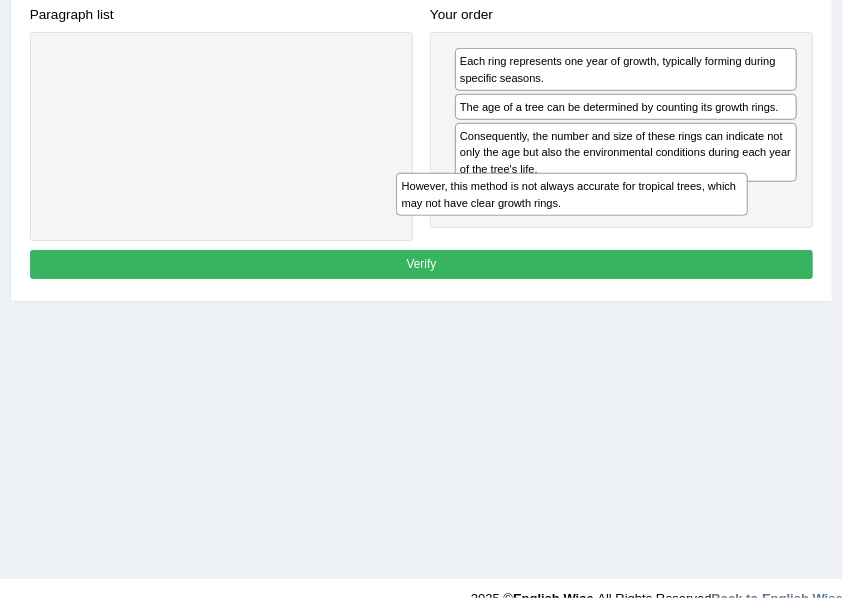 drag, startPoint x: 146, startPoint y: 54, endPoint x: 554, endPoint y: 214, distance: 438.25107 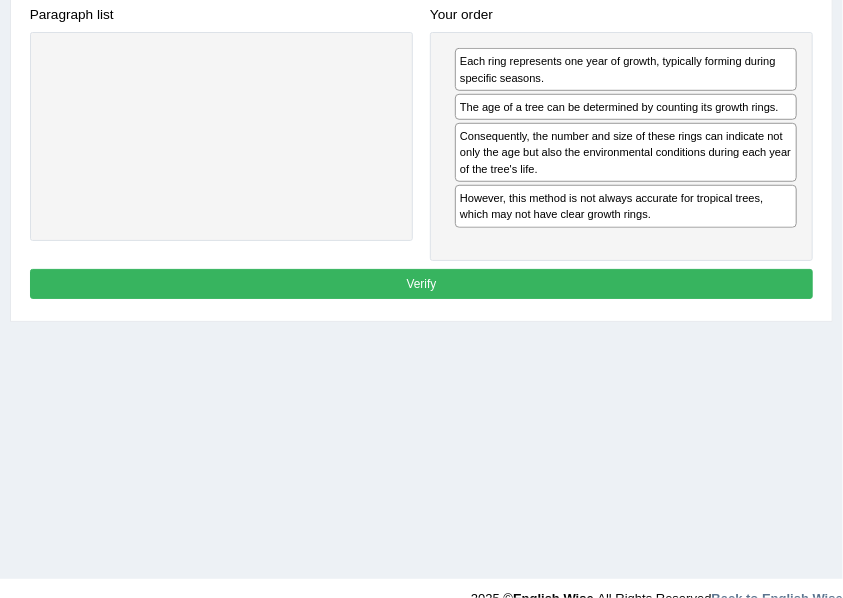 click on "Verify" at bounding box center (422, 283) 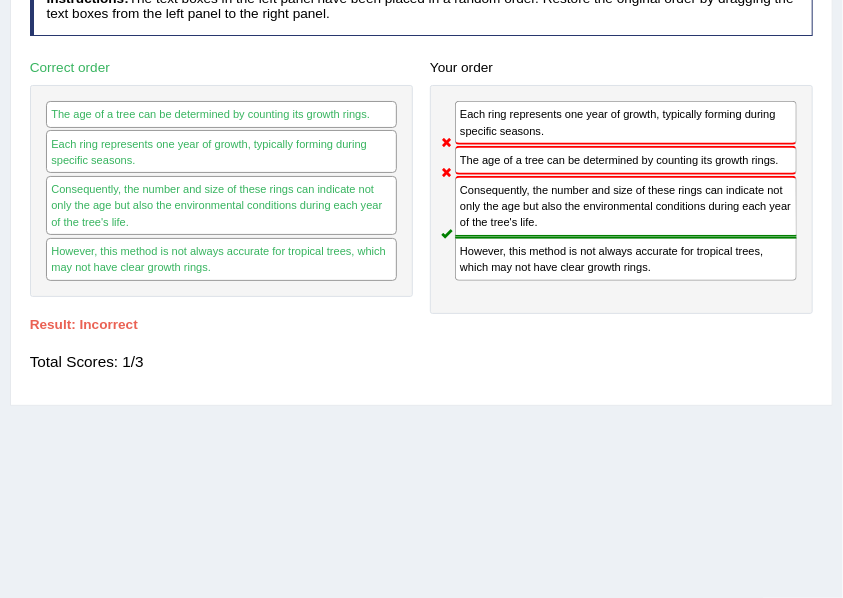 scroll, scrollTop: 284, scrollLeft: 0, axis: vertical 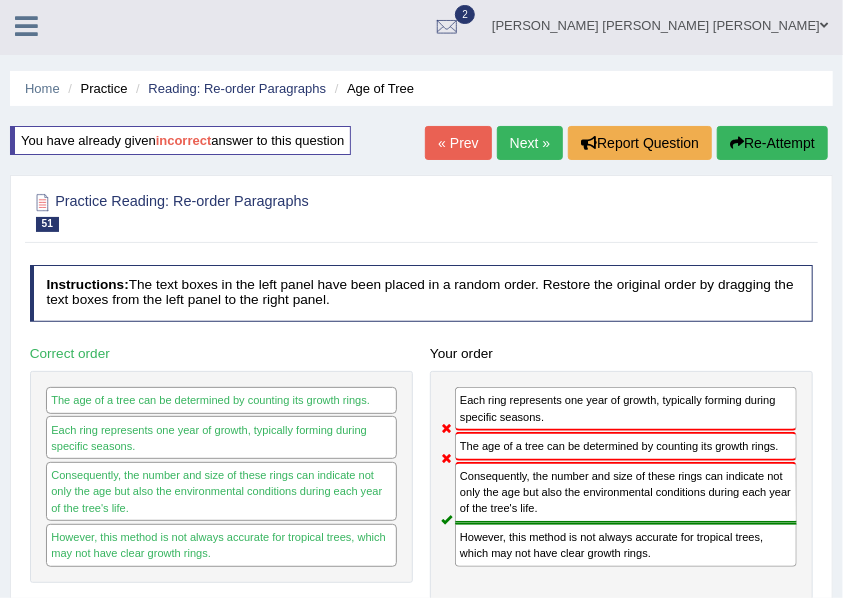 click on "Re-Attempt" at bounding box center [772, 143] 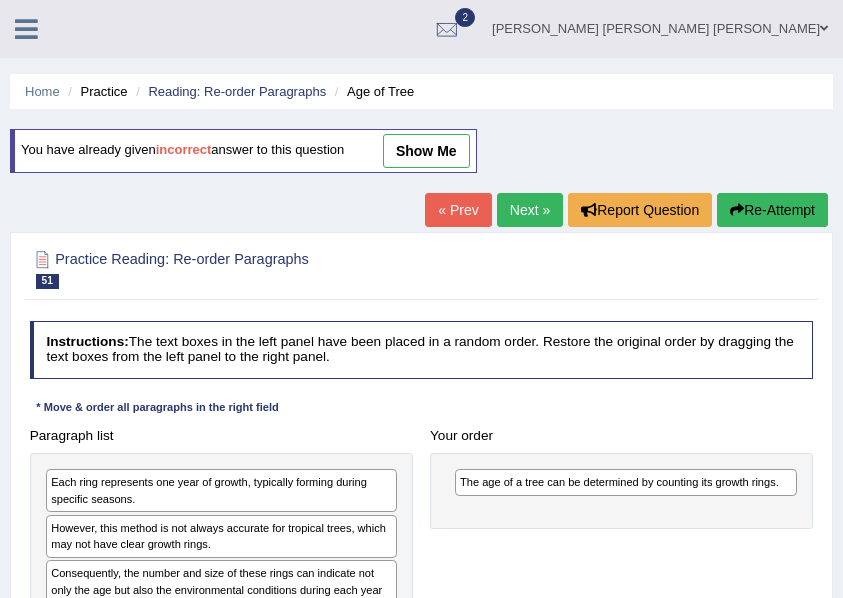 scroll, scrollTop: 278, scrollLeft: 0, axis: vertical 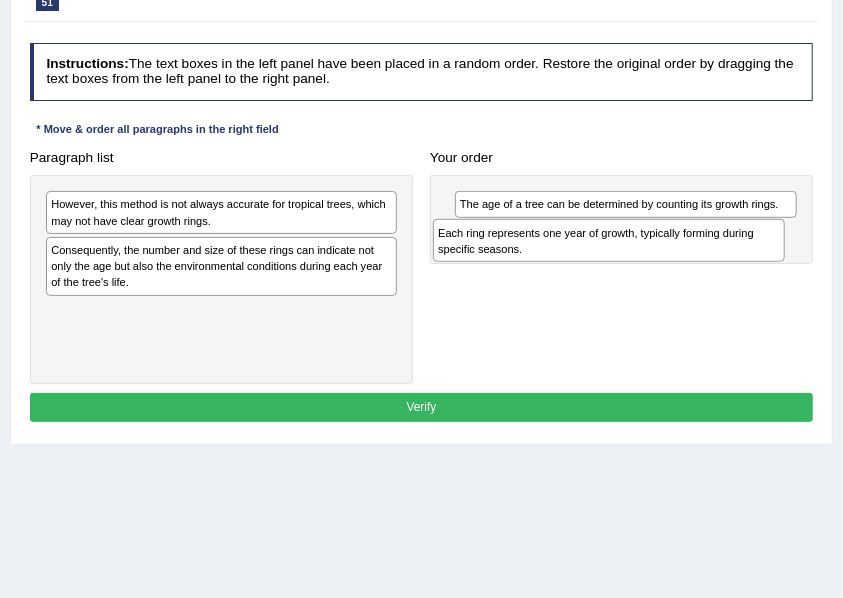 drag, startPoint x: 162, startPoint y: 224, endPoint x: 582, endPoint y: 252, distance: 420.9323 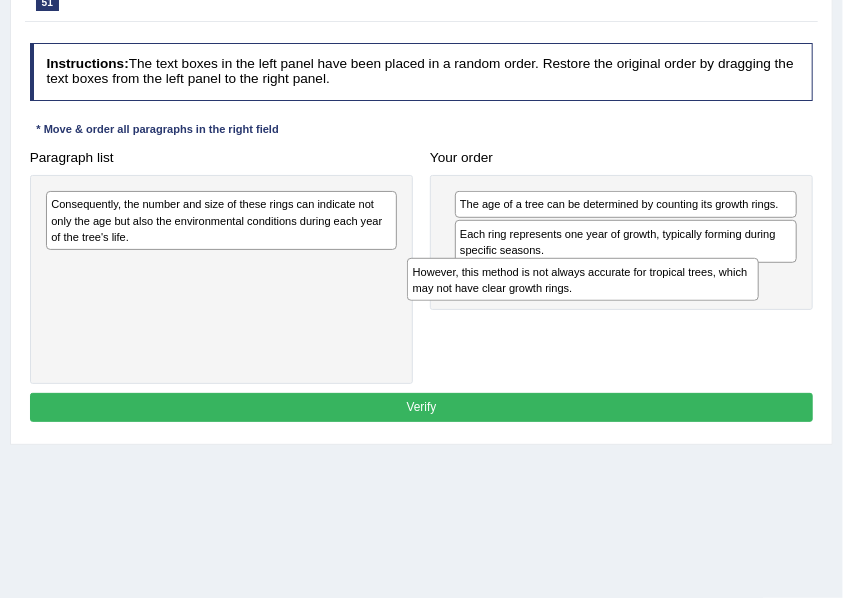 drag, startPoint x: 164, startPoint y: 212, endPoint x: 605, endPoint y: 308, distance: 451.32803 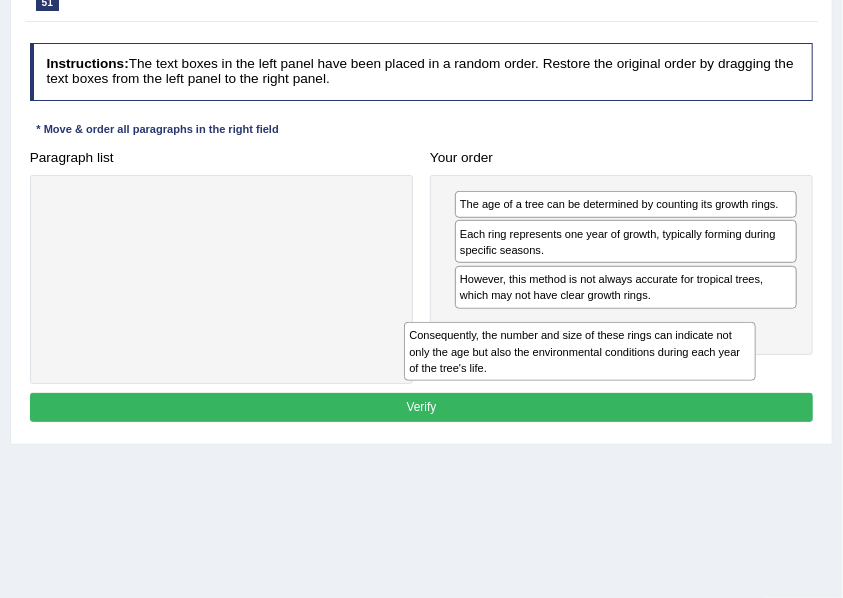 drag, startPoint x: 174, startPoint y: 217, endPoint x: 510, endPoint y: 366, distance: 367.55545 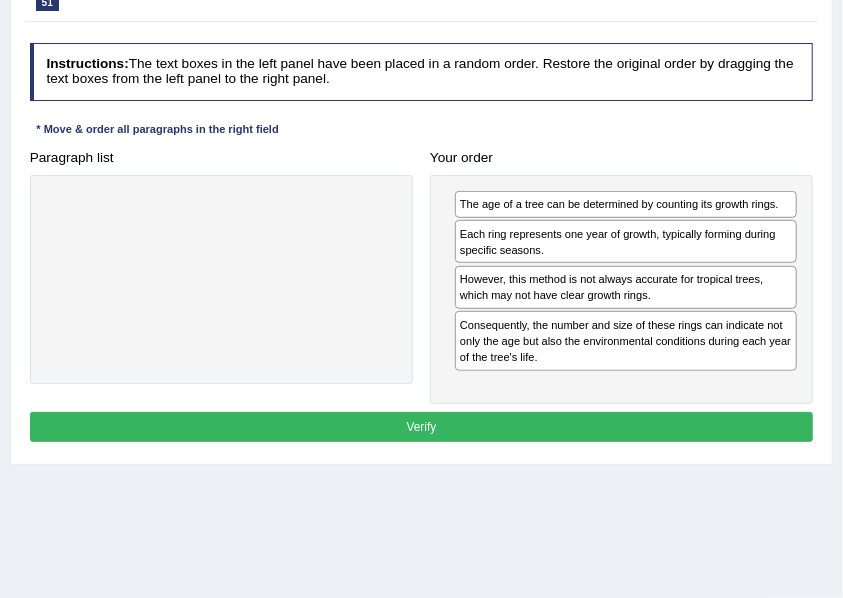 click on "Verify" at bounding box center (422, 426) 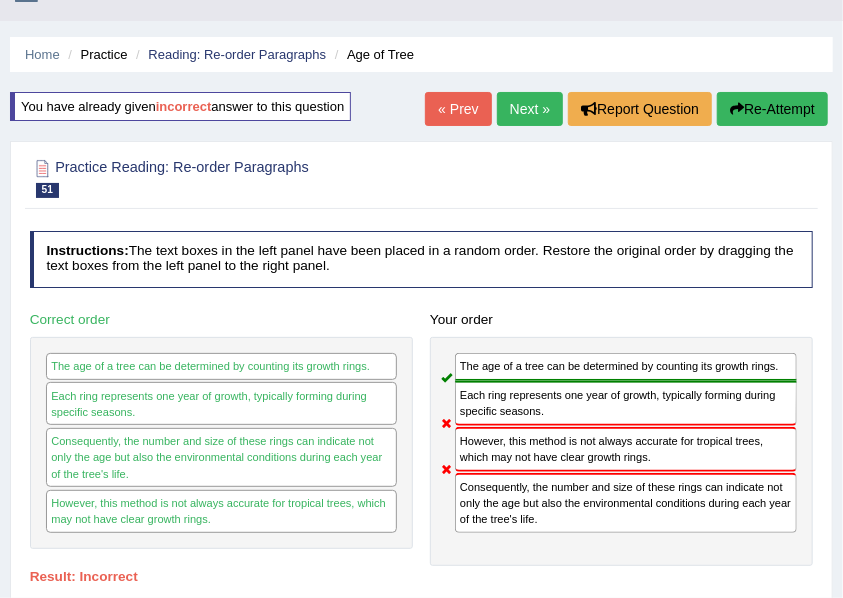 scroll, scrollTop: 24, scrollLeft: 0, axis: vertical 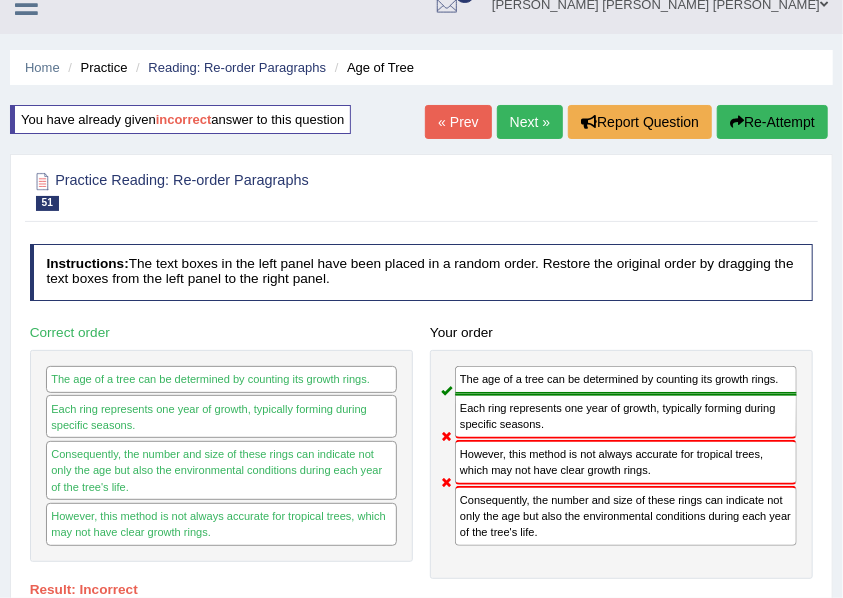 click on "Next »" at bounding box center [530, 122] 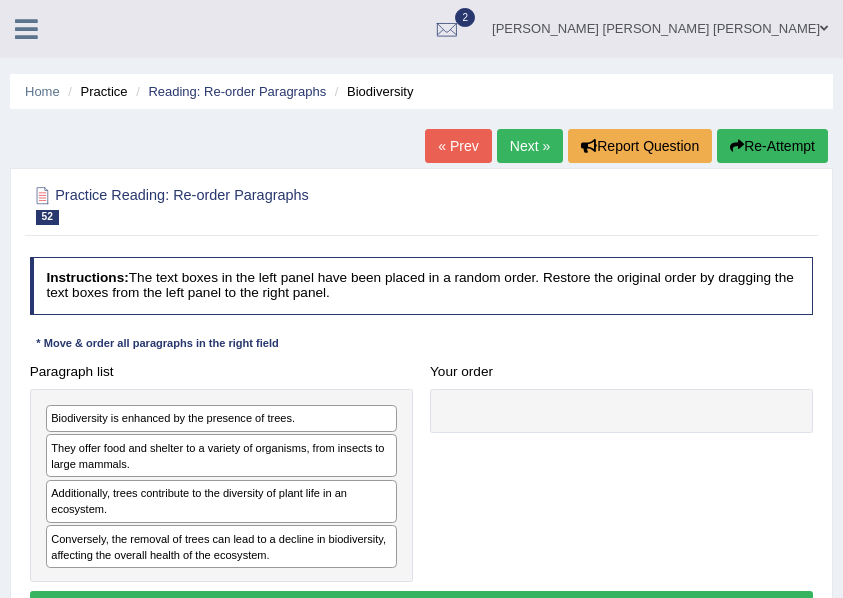 scroll, scrollTop: 246, scrollLeft: 0, axis: vertical 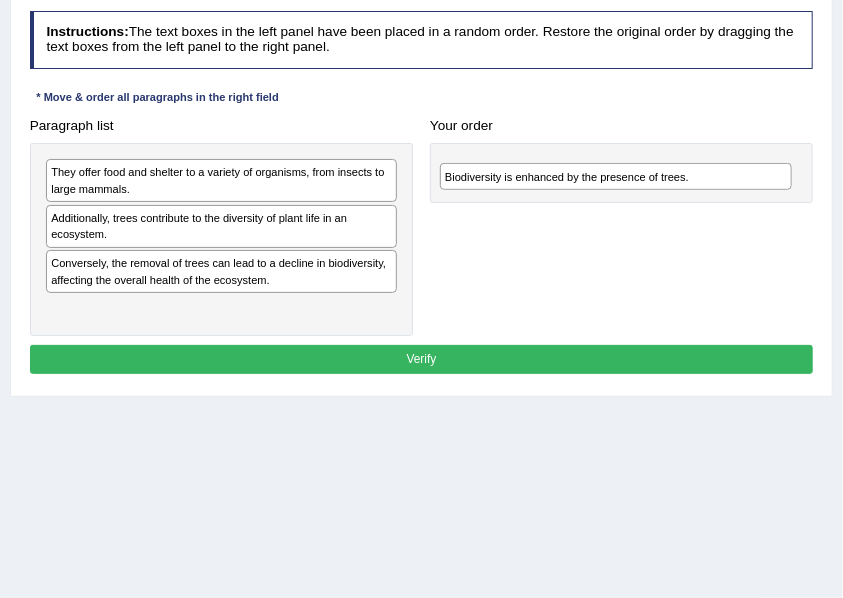 drag, startPoint x: 74, startPoint y: 168, endPoint x: 542, endPoint y: 182, distance: 468.20935 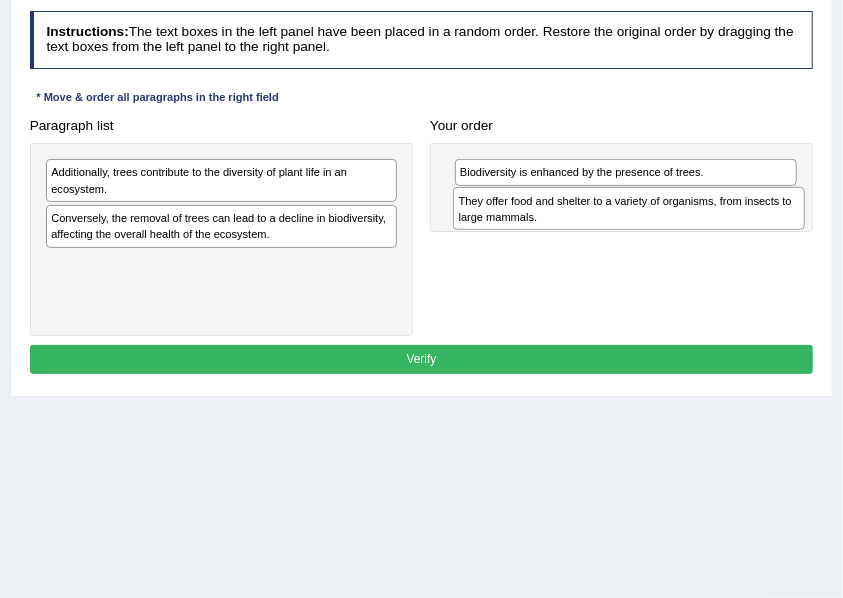 drag, startPoint x: 166, startPoint y: 177, endPoint x: 650, endPoint y: 219, distance: 485.8189 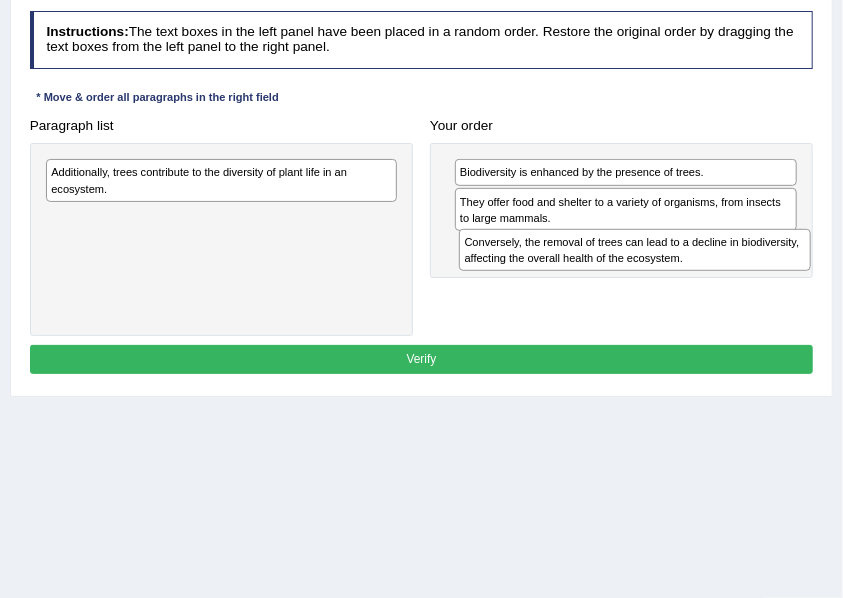 drag, startPoint x: 101, startPoint y: 224, endPoint x: 592, endPoint y: 270, distance: 493.1501 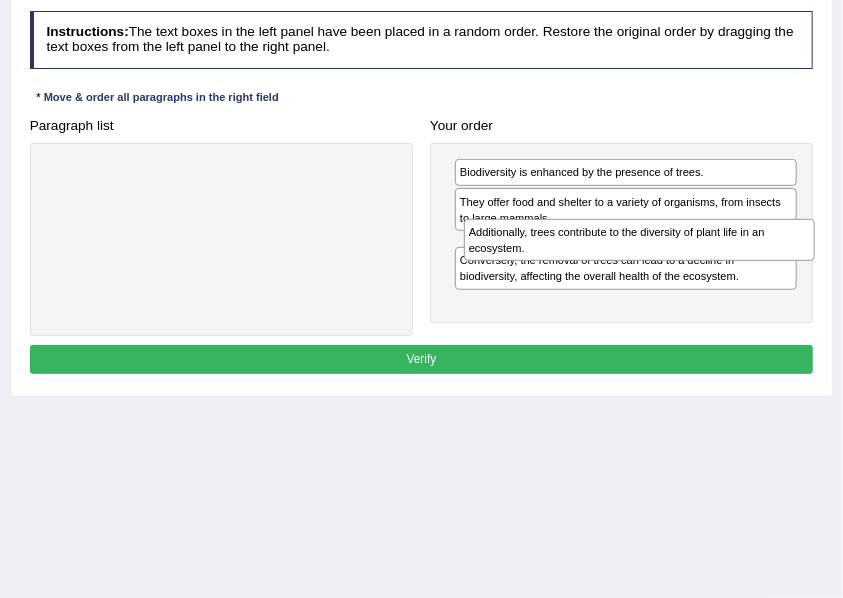 drag, startPoint x: 138, startPoint y: 179, endPoint x: 634, endPoint y: 258, distance: 502.25192 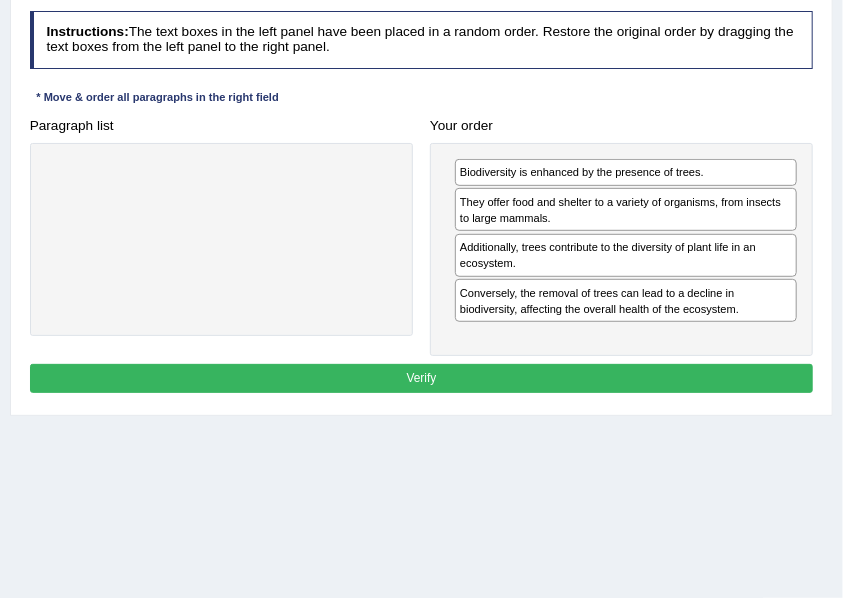 click on "Verify" at bounding box center [422, 378] 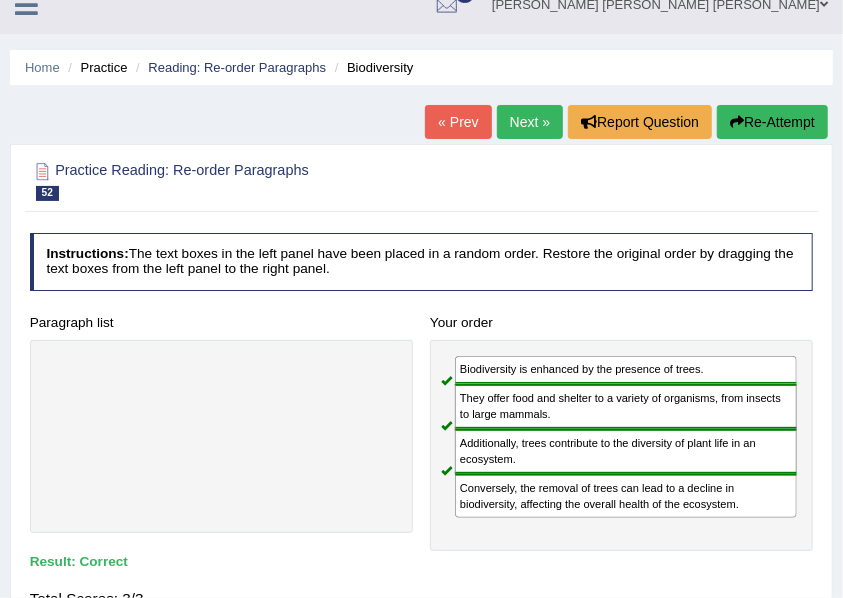 scroll, scrollTop: 10, scrollLeft: 0, axis: vertical 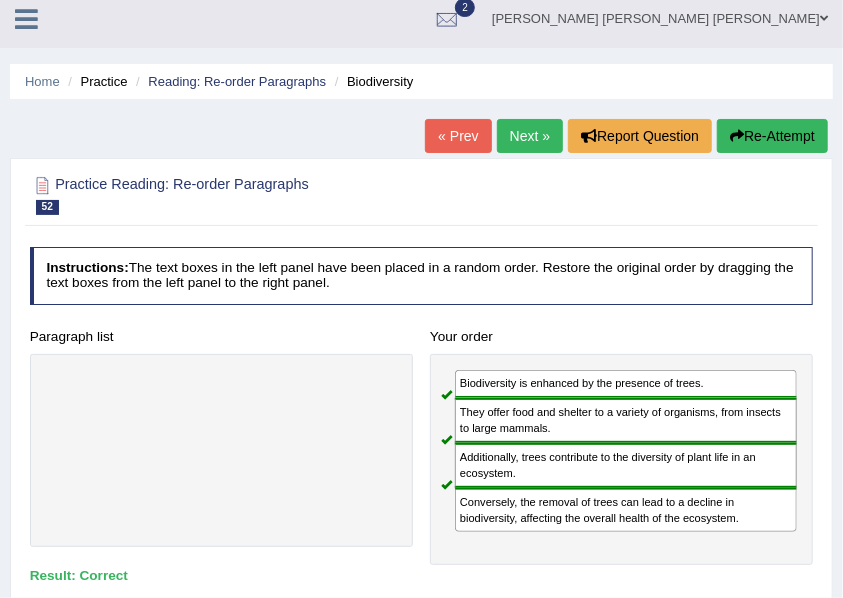 click on "Next »" at bounding box center [530, 136] 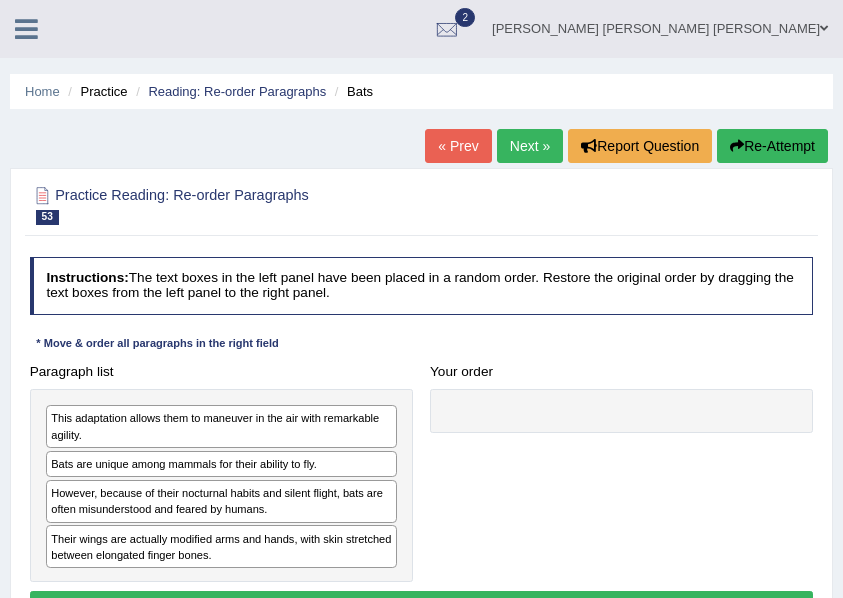 scroll, scrollTop: 0, scrollLeft: 0, axis: both 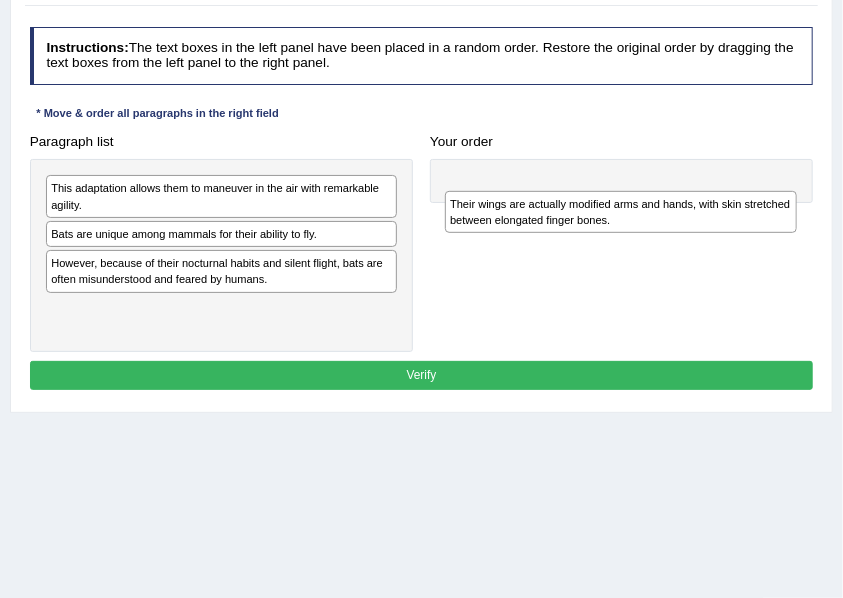 drag, startPoint x: 178, startPoint y: 317, endPoint x: 652, endPoint y: 226, distance: 482.6562 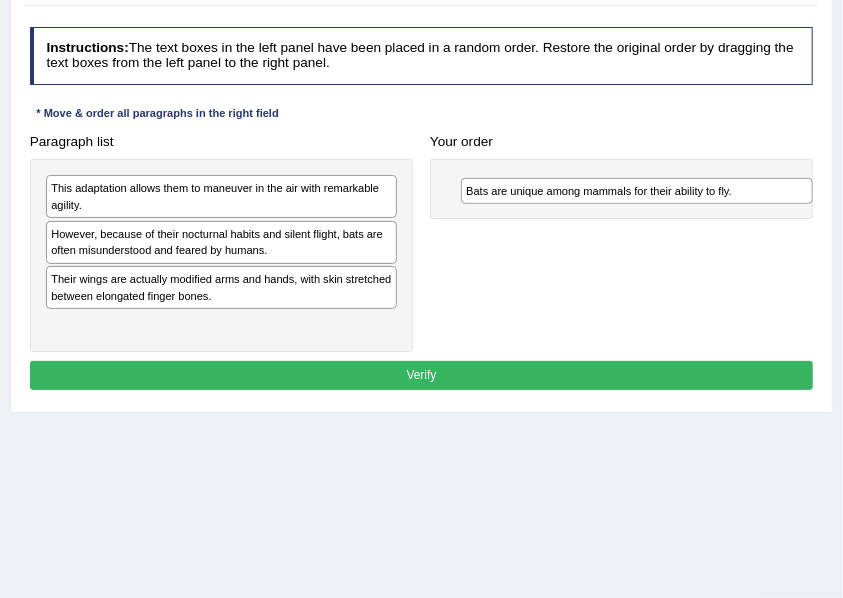 drag, startPoint x: 206, startPoint y: 233, endPoint x: 668, endPoint y: 203, distance: 462.973 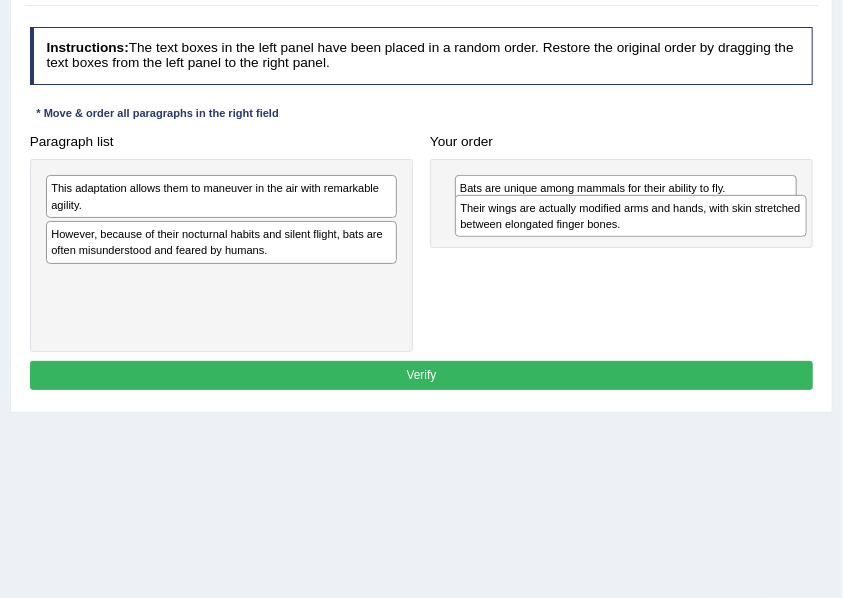 drag, startPoint x: 160, startPoint y: 298, endPoint x: 594, endPoint y: 240, distance: 437.85843 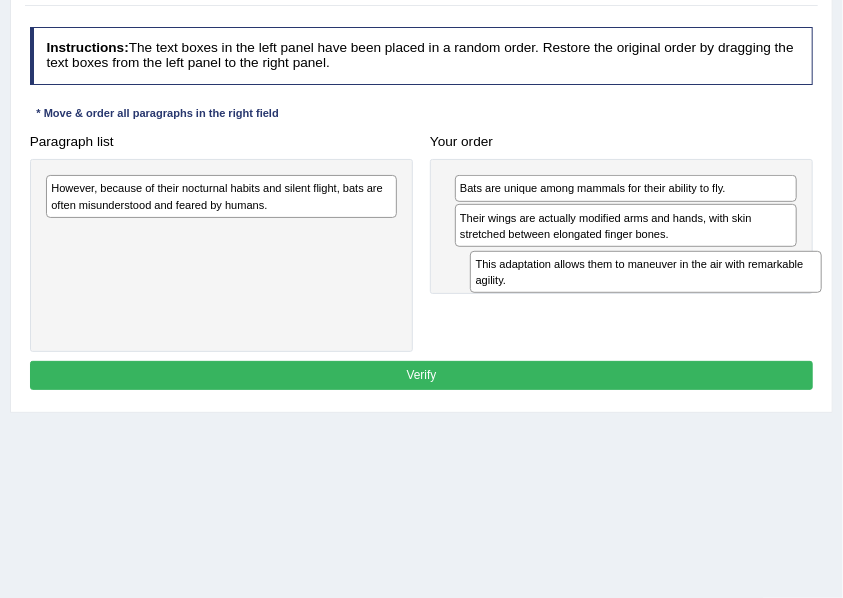 drag, startPoint x: 108, startPoint y: 200, endPoint x: 612, endPoint y: 298, distance: 513.4394 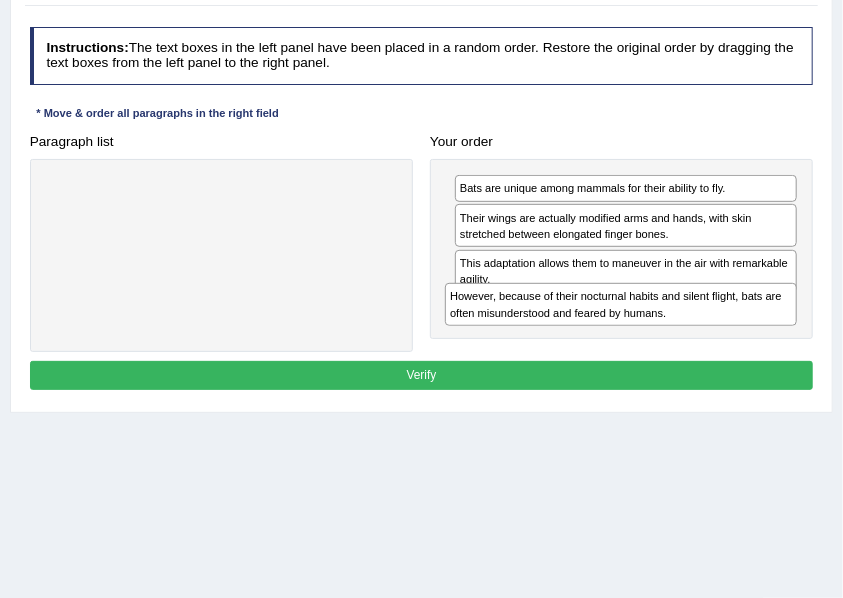 drag, startPoint x: 141, startPoint y: 210, endPoint x: 619, endPoint y: 340, distance: 495.3625 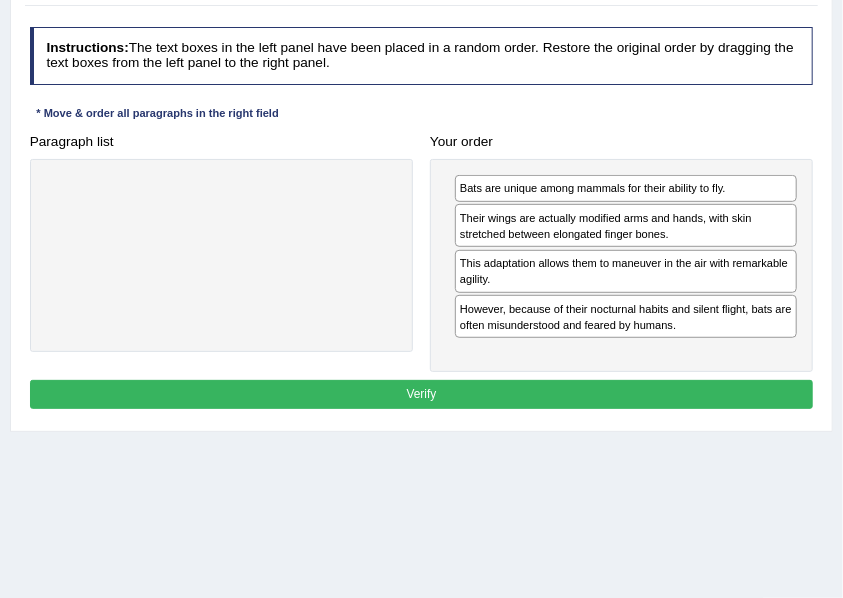 click on "Verify" at bounding box center (422, 394) 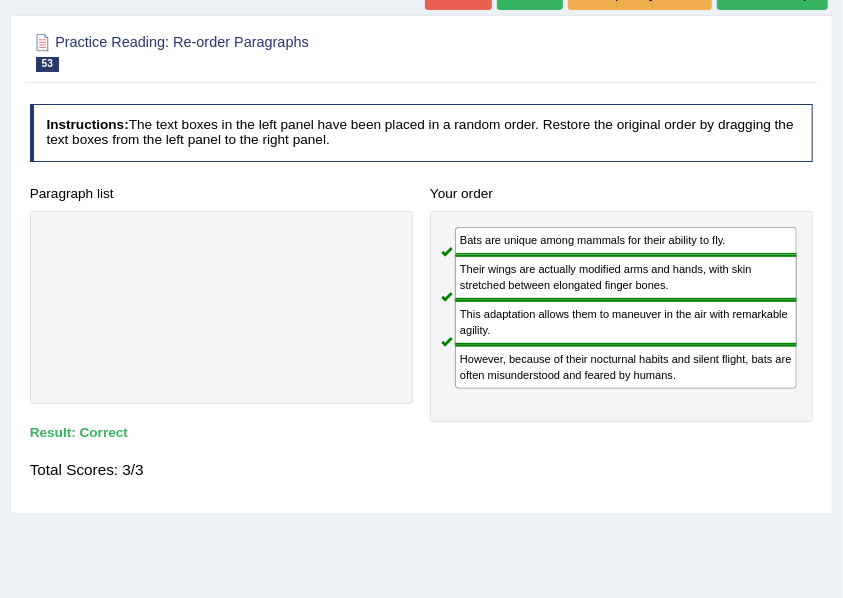 scroll, scrollTop: 131, scrollLeft: 0, axis: vertical 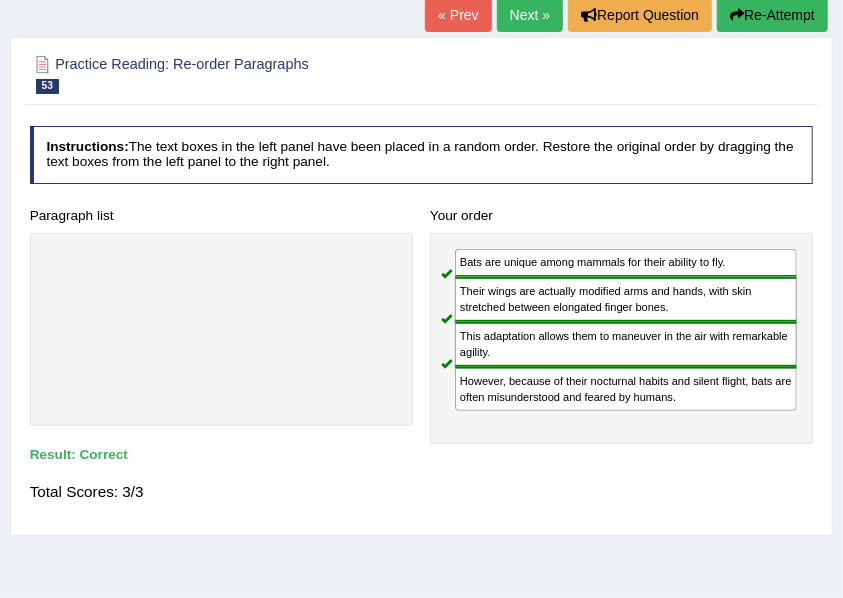 click on "Next »" at bounding box center (530, 15) 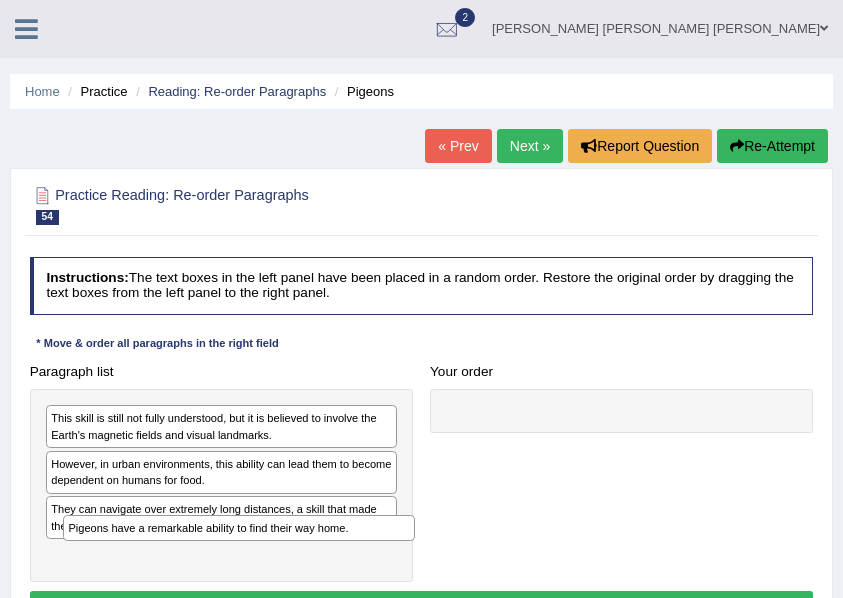 scroll, scrollTop: 169, scrollLeft: 0, axis: vertical 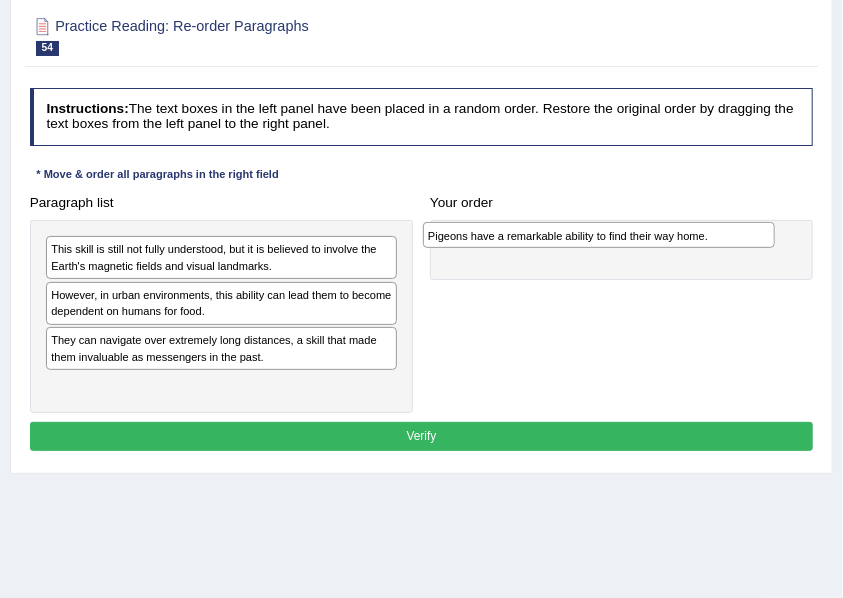 click on "Paragraph list
This skill is still not fully understood, but it is believed to involve the Earth's magnetic fields and visual landmarks. However, in urban environments, this ability can lead them to become dependent on humans for food. They can navigate over extremely long distances, a skill that made them invaluable as messengers in the past. Pigeons have a remarkable ability to find their way home.
Correct order
Pigeons have a remarkable ability to find their way home. They can navigate over extremely long distances, a skill that made them invaluable as messengers in the past. This skill is still not fully understood, but it is believed to involve the Earth's magnetic fields and visual landmarks. However, in urban environments, this ability can lead them to become dependent on humans for food.
Your order" at bounding box center (421, 300) 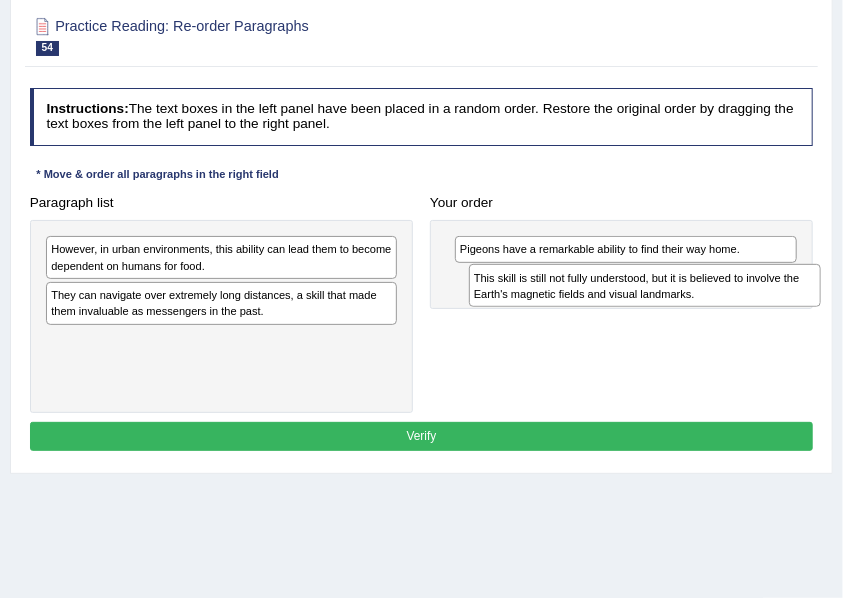 drag, startPoint x: 85, startPoint y: 256, endPoint x: 587, endPoint y: 298, distance: 503.7539 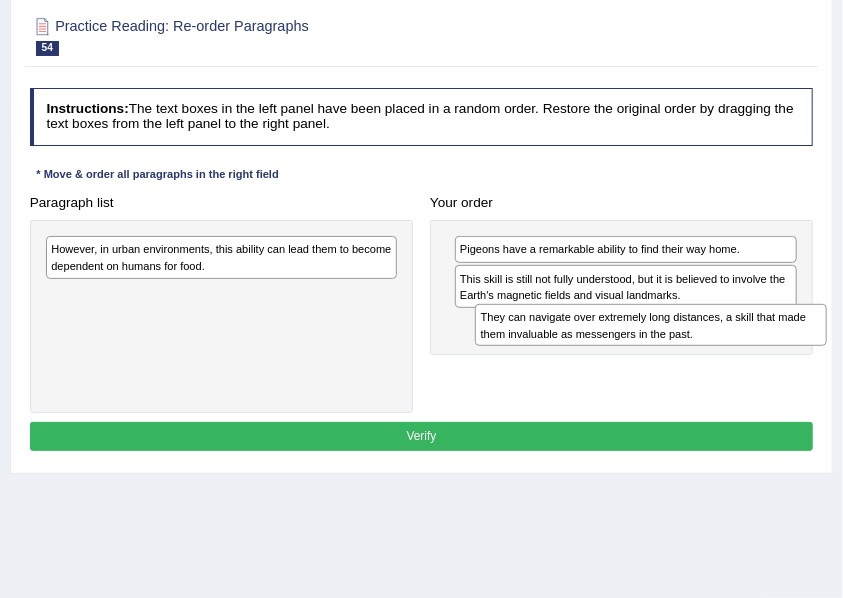 drag, startPoint x: 183, startPoint y: 326, endPoint x: 626, endPoint y: 364, distance: 444.6268 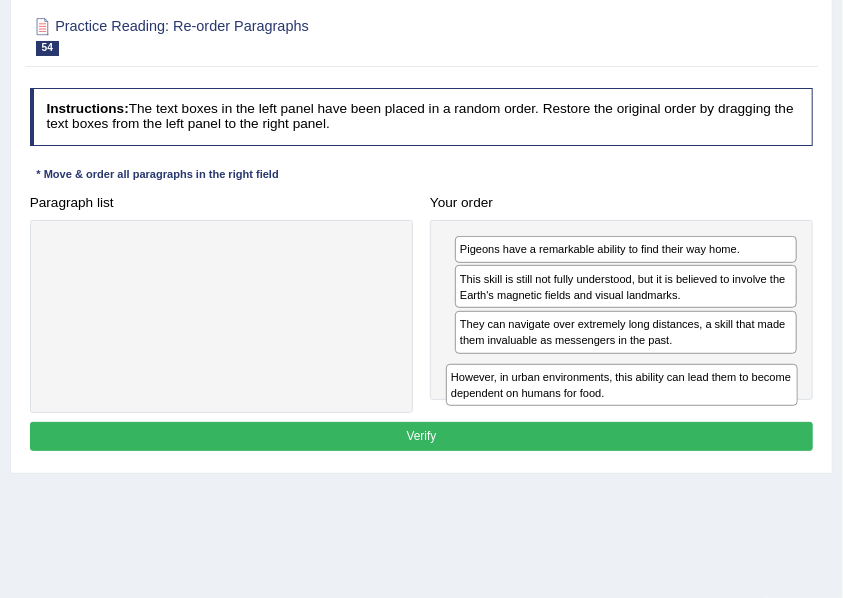 drag, startPoint x: 195, startPoint y: 266, endPoint x: 673, endPoint y: 424, distance: 503.4362 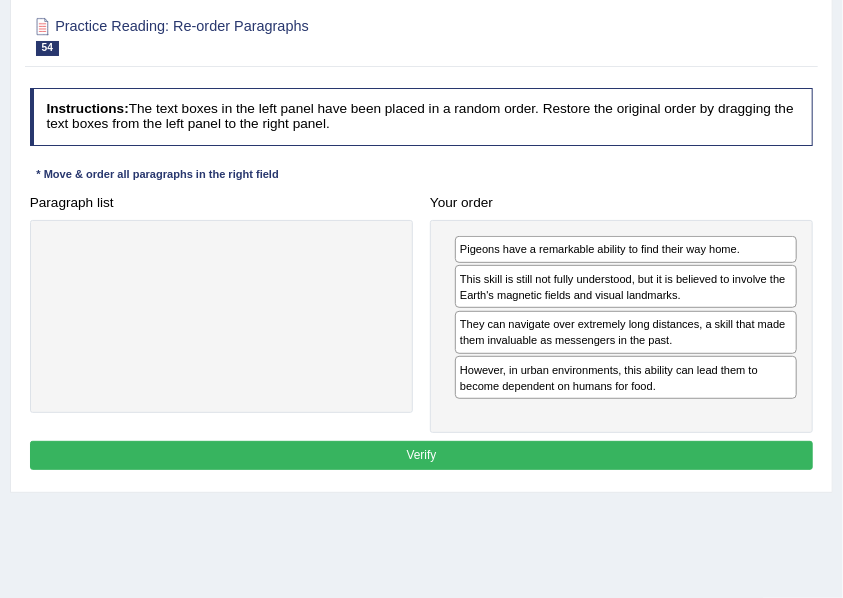 click on "Verify" at bounding box center [422, 455] 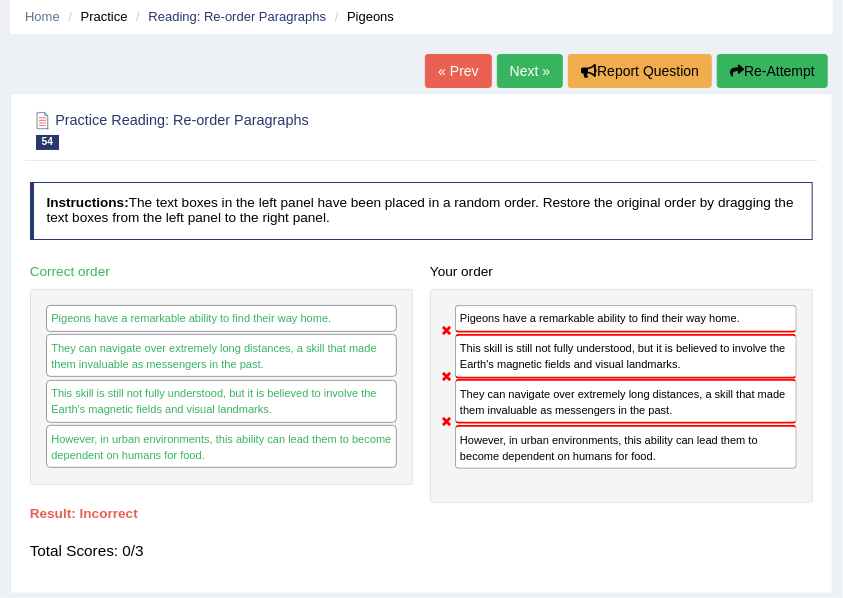 scroll, scrollTop: 72, scrollLeft: 0, axis: vertical 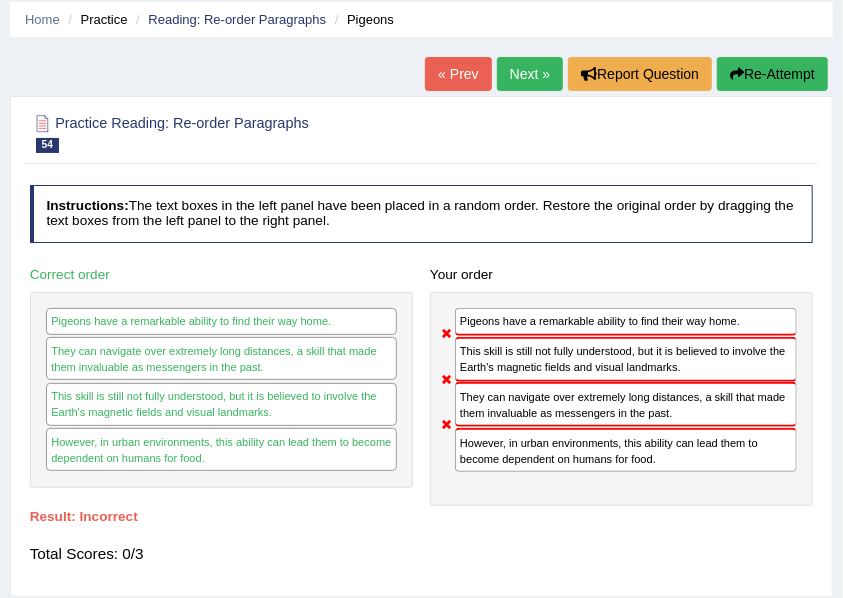 click on "Re-Attempt" at bounding box center [772, 74] 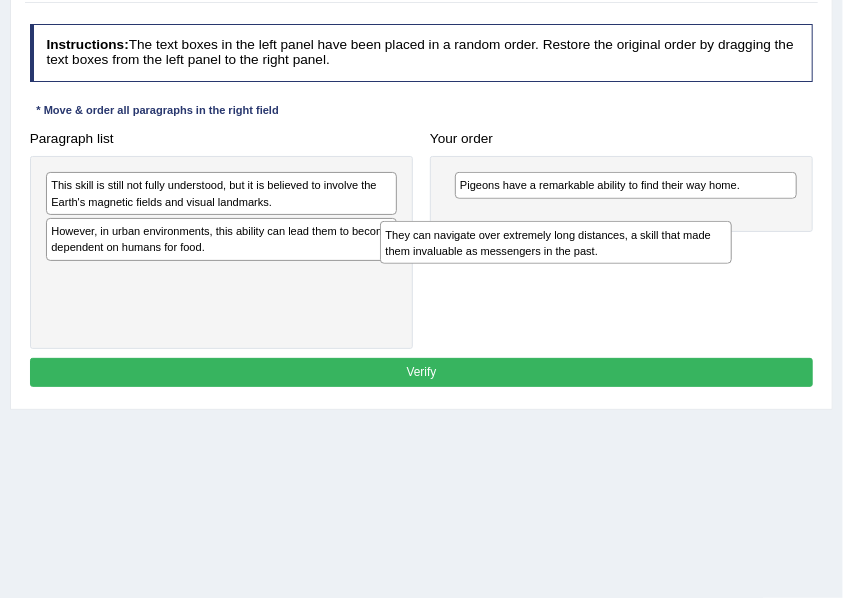 scroll, scrollTop: 297, scrollLeft: 0, axis: vertical 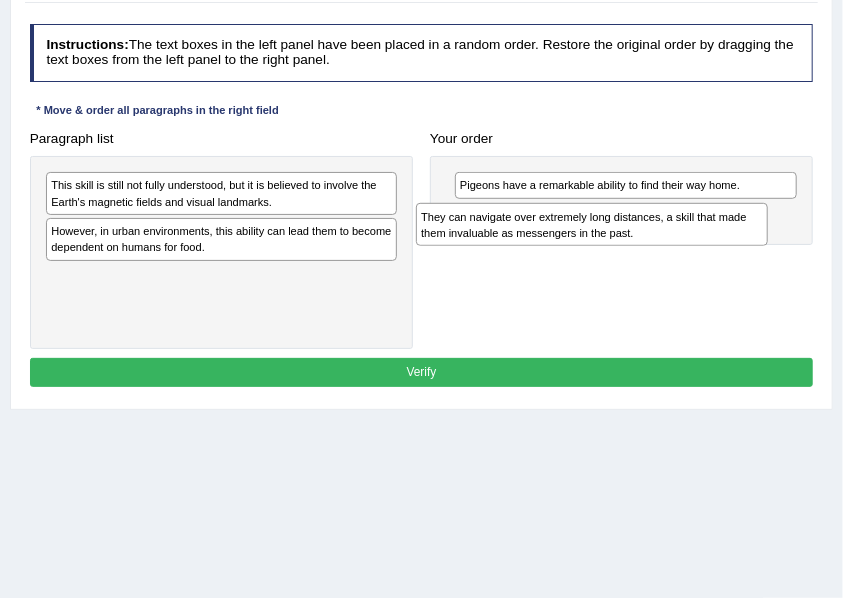 click on "They can navigate over extremely long distances, a skill that made them invaluable as messengers in the past." at bounding box center (592, 224) 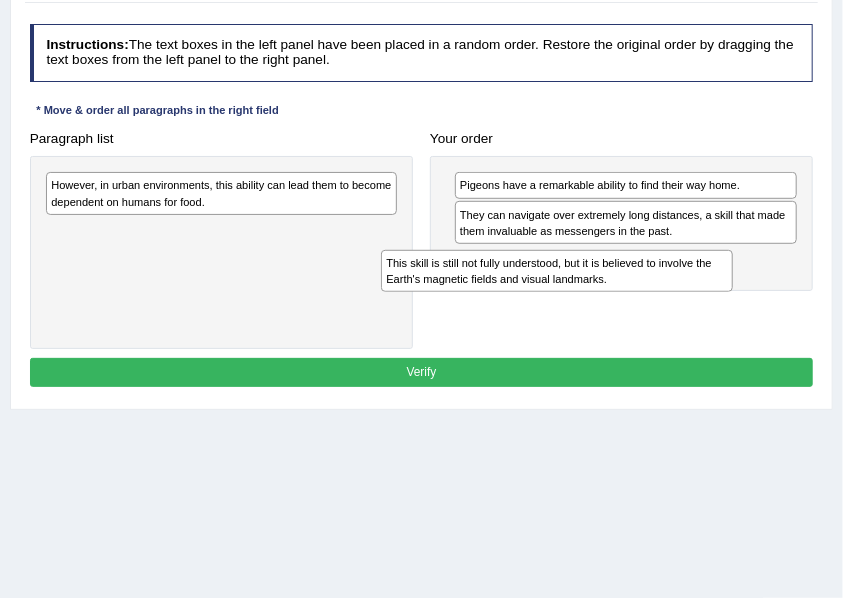 drag, startPoint x: 194, startPoint y: 205, endPoint x: 516, endPoint y: 292, distance: 333.5461 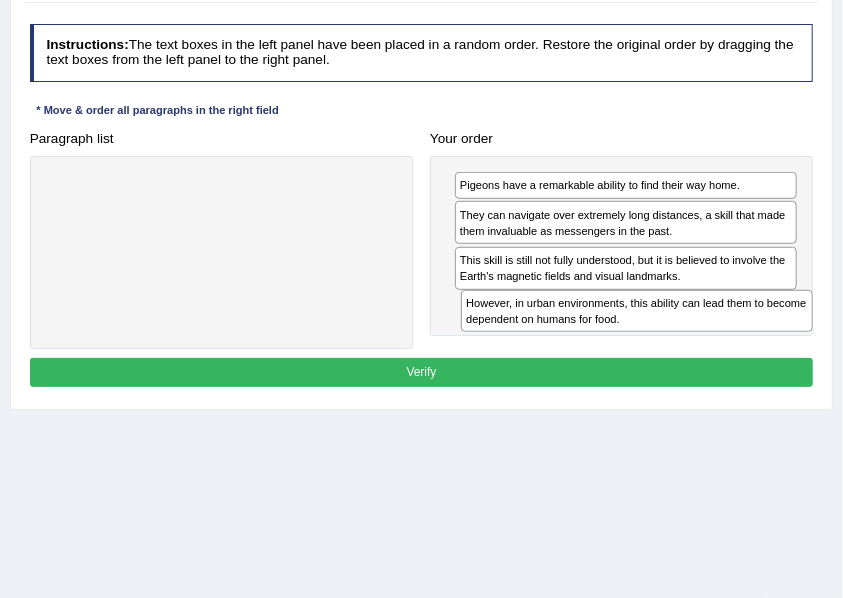 drag, startPoint x: 150, startPoint y: 194, endPoint x: 638, endPoint y: 340, distance: 509.37216 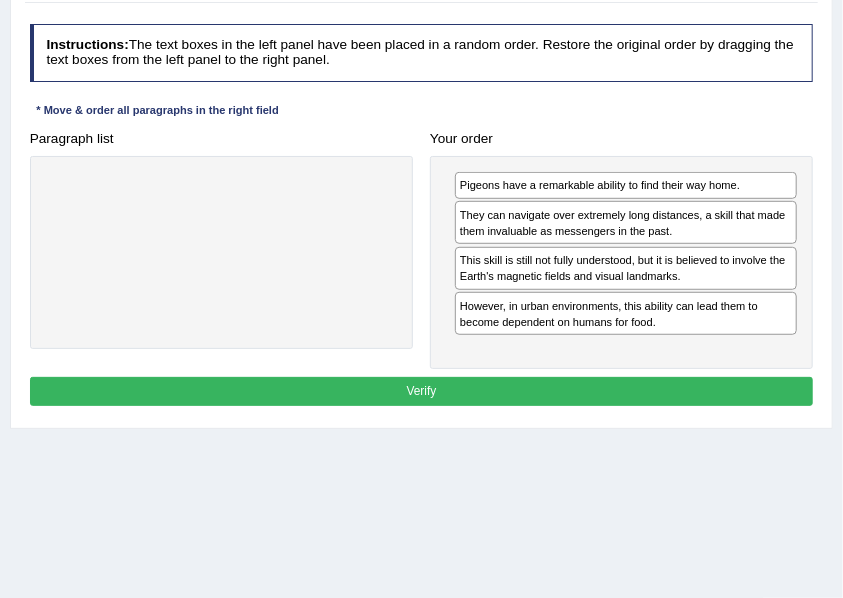 click on "Verify" at bounding box center (422, 391) 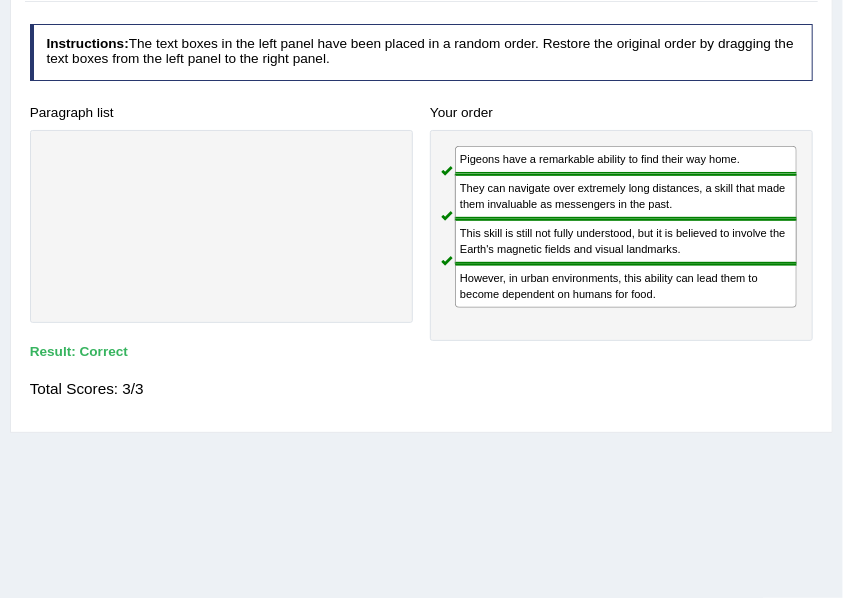 scroll, scrollTop: 70, scrollLeft: 0, axis: vertical 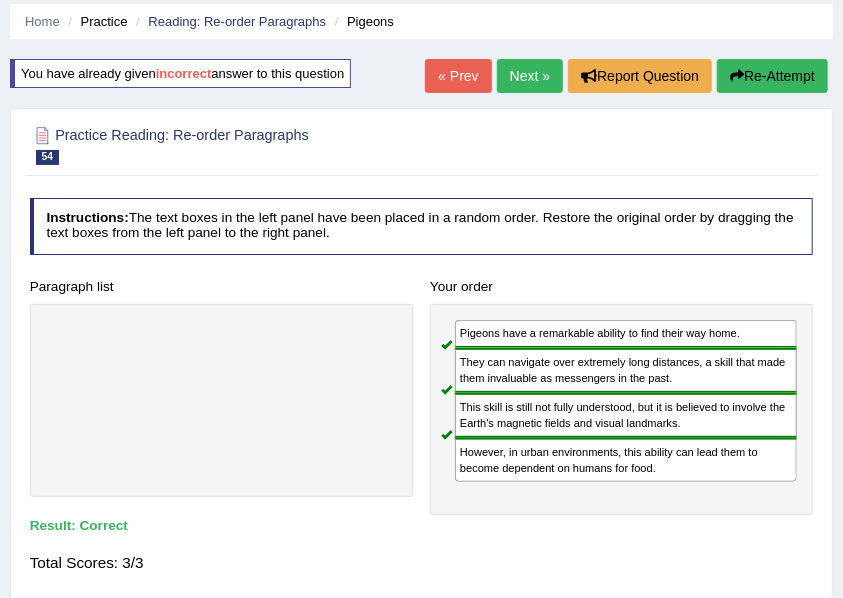 click on "Next »" at bounding box center (530, 76) 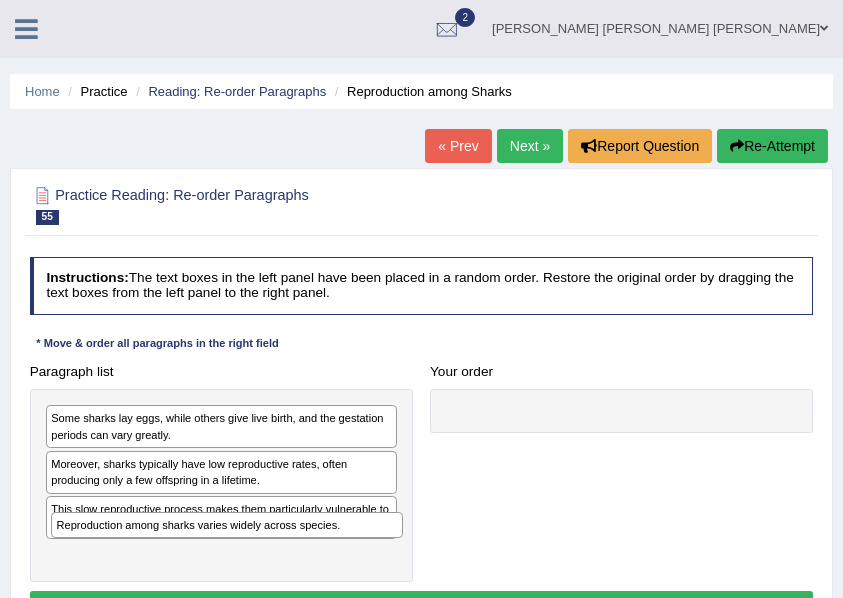 scroll, scrollTop: 213, scrollLeft: 0, axis: vertical 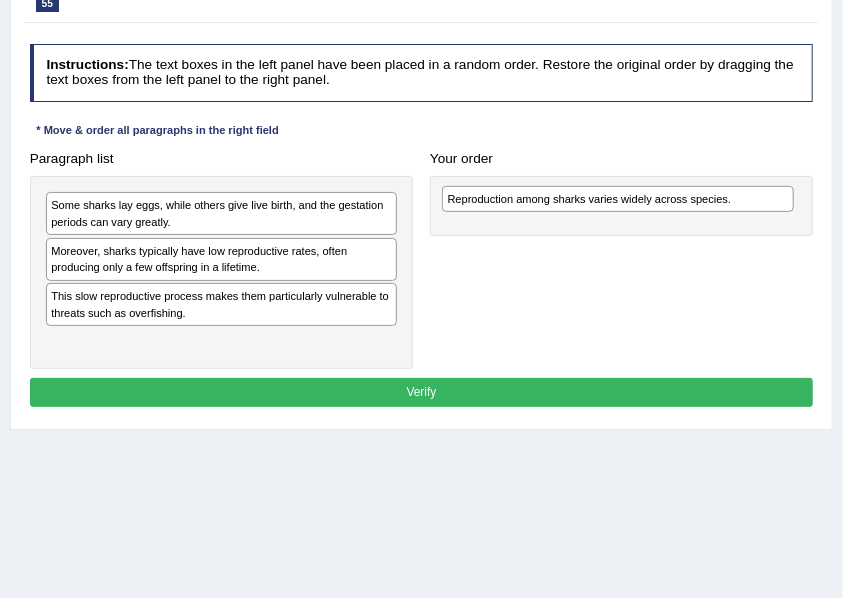 click on "Reproduction among sharks varies widely across species." at bounding box center [618, 199] 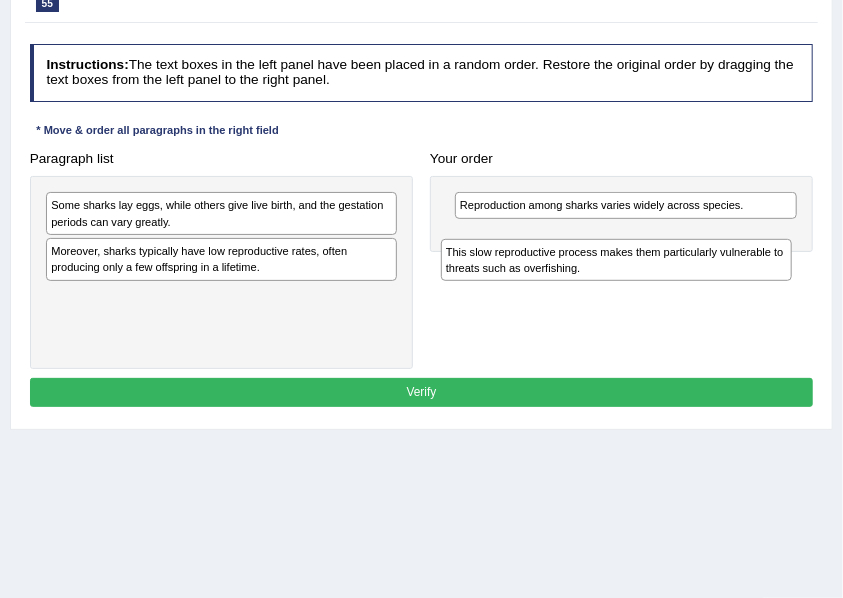 drag, startPoint x: 86, startPoint y: 312, endPoint x: 555, endPoint y: 282, distance: 469.9585 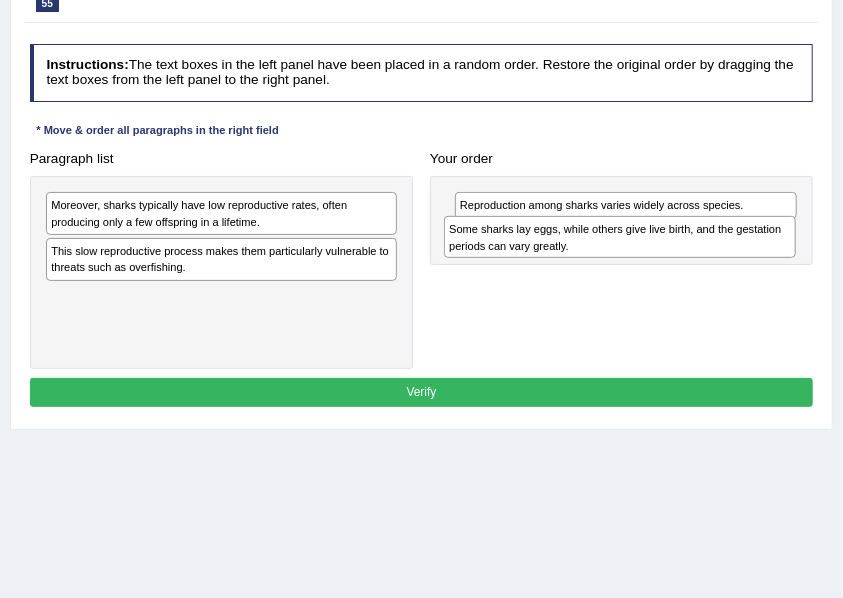 drag, startPoint x: 135, startPoint y: 222, endPoint x: 608, endPoint y: 259, distance: 474.44495 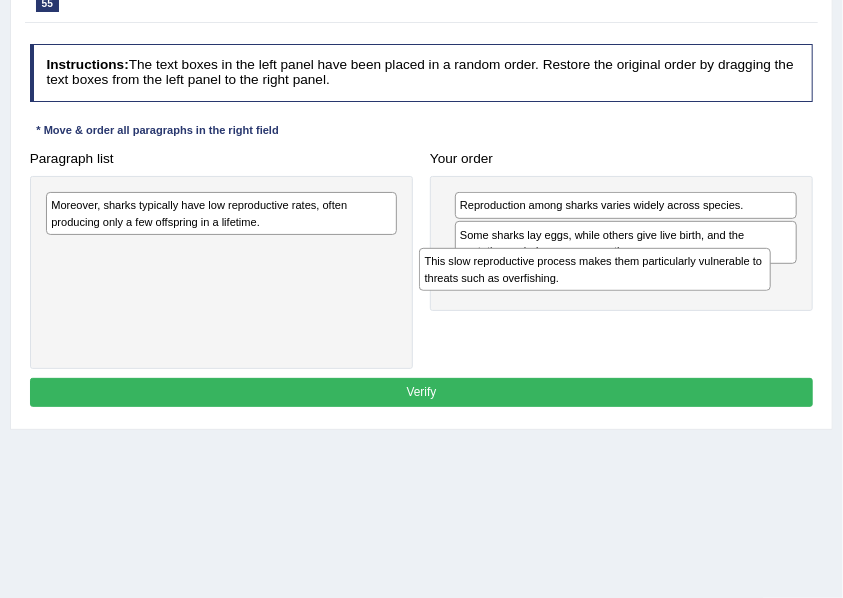drag, startPoint x: 146, startPoint y: 257, endPoint x: 590, endPoint y: 287, distance: 445.01236 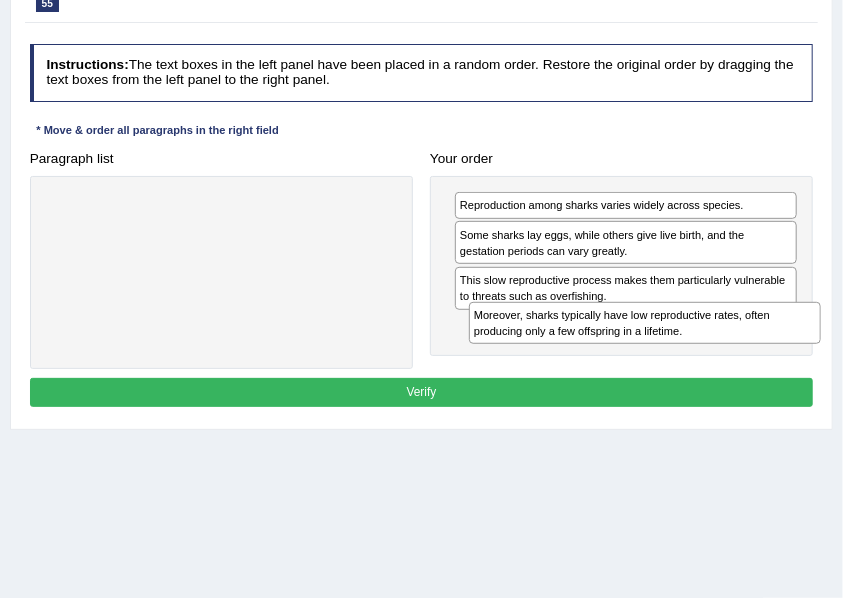 drag, startPoint x: 123, startPoint y: 217, endPoint x: 616, endPoint y: 354, distance: 511.68155 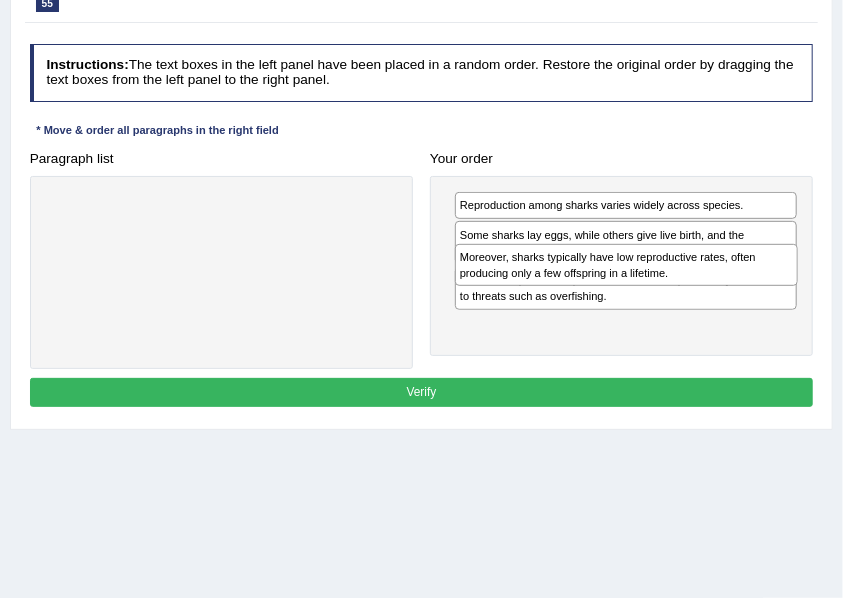 drag, startPoint x: 646, startPoint y: 341, endPoint x: 652, endPoint y: 292, distance: 49.365982 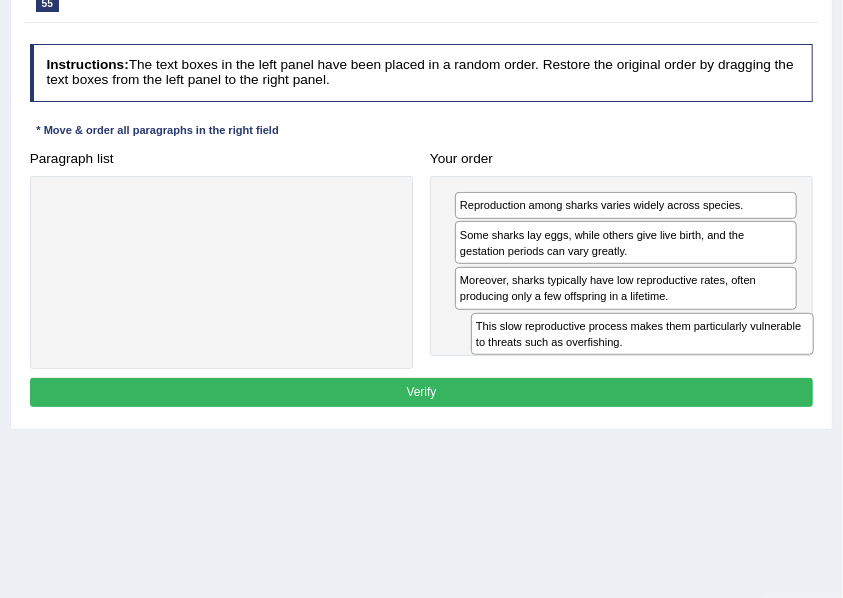 drag, startPoint x: 601, startPoint y: 289, endPoint x: 624, endPoint y: 362, distance: 76.537575 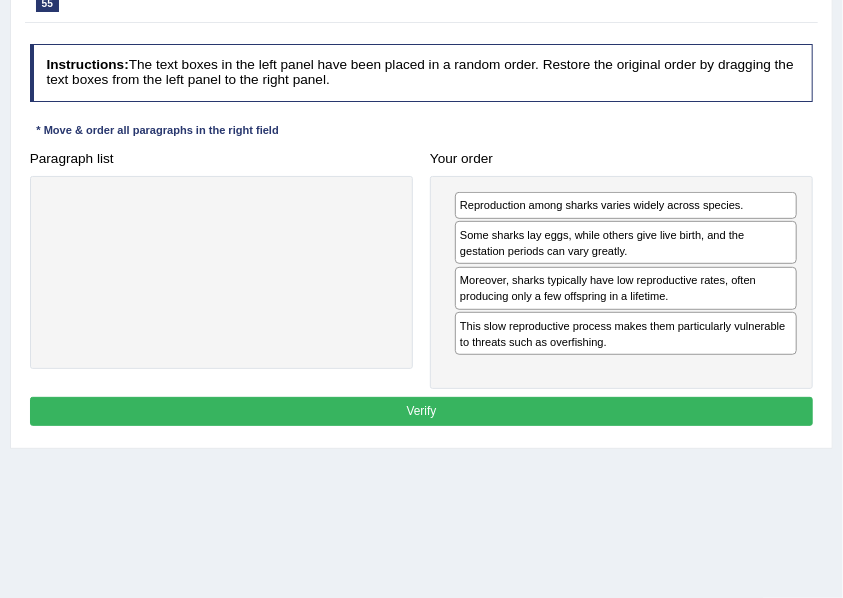 click on "Verify" at bounding box center (422, 411) 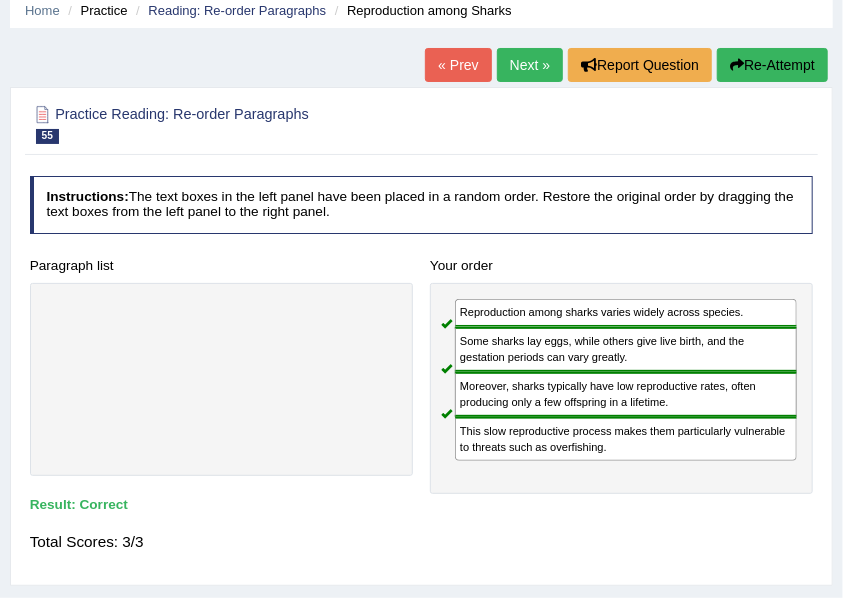 scroll, scrollTop: 38, scrollLeft: 0, axis: vertical 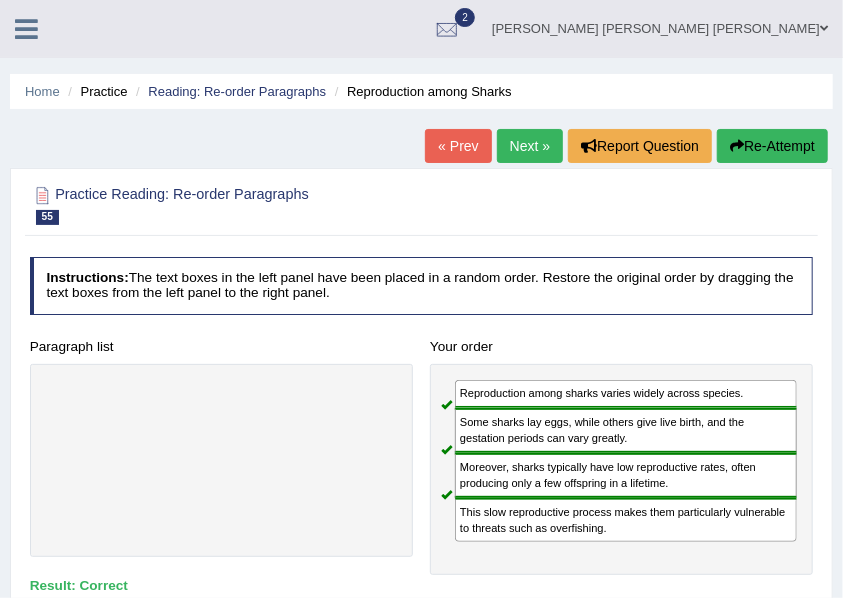 click on "Next »" at bounding box center [530, 146] 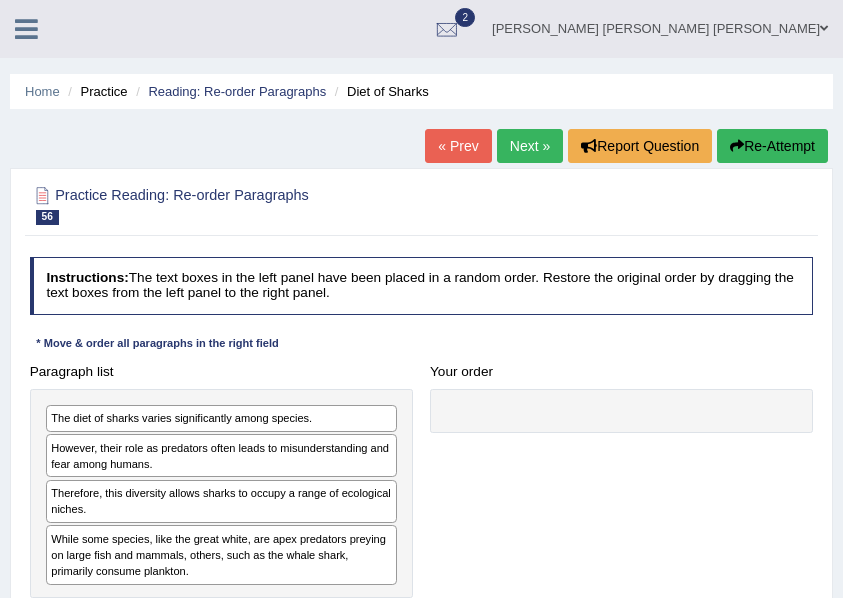 scroll, scrollTop: 216, scrollLeft: 0, axis: vertical 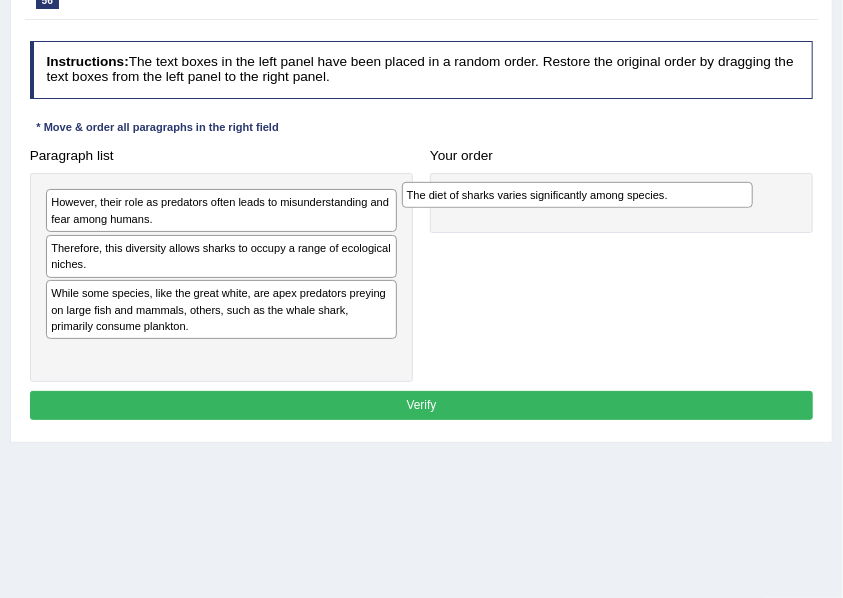 drag, startPoint x: 222, startPoint y: 203, endPoint x: 645, endPoint y: 203, distance: 423 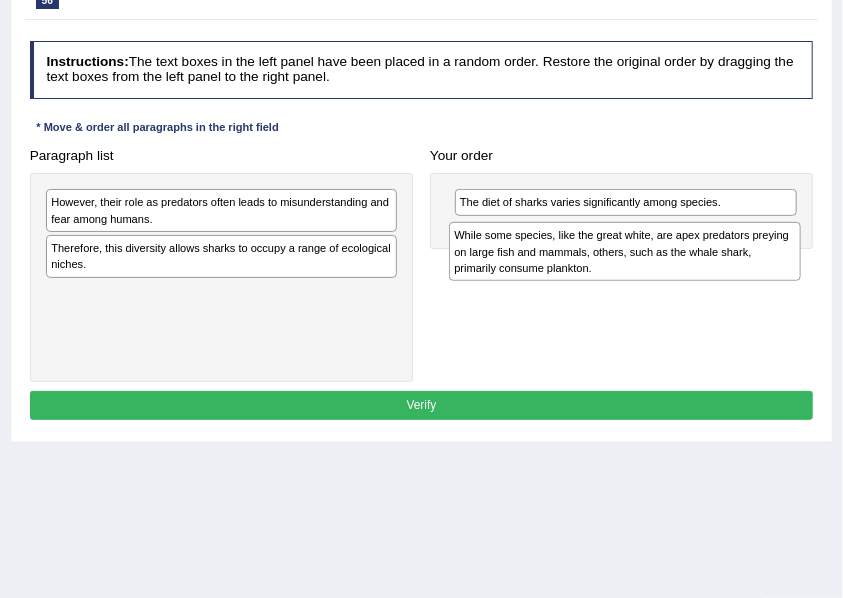 drag, startPoint x: 155, startPoint y: 315, endPoint x: 634, endPoint y: 273, distance: 480.8378 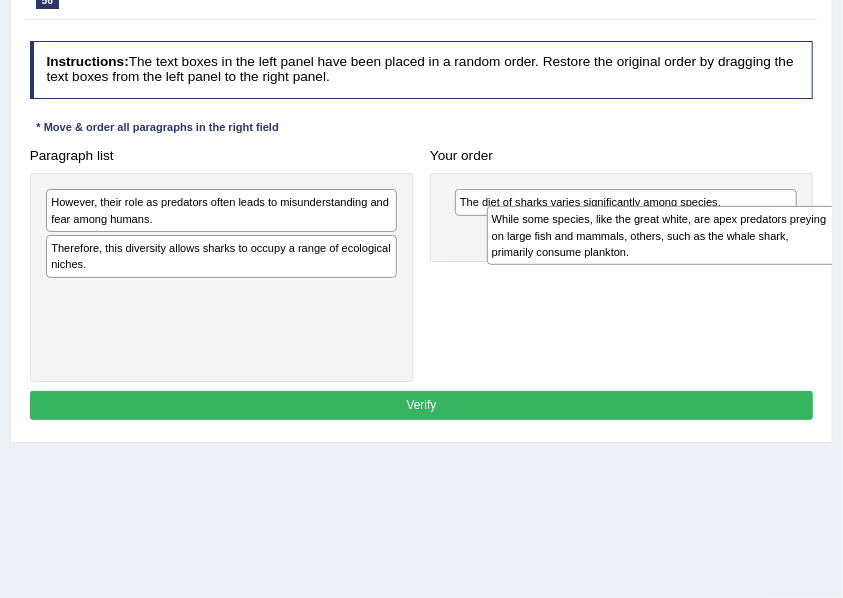 drag, startPoint x: 94, startPoint y: 324, endPoint x: 617, endPoint y: 264, distance: 526.4304 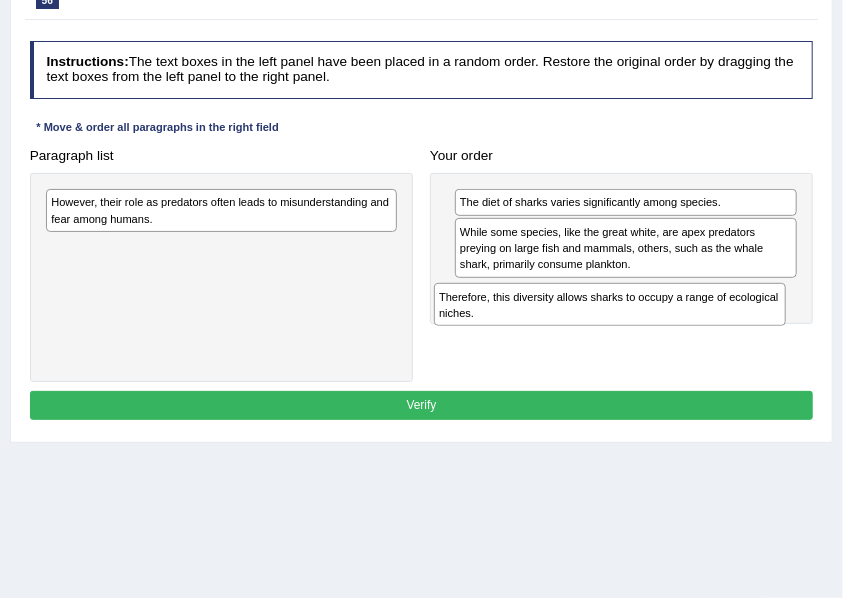 drag, startPoint x: 111, startPoint y: 256, endPoint x: 572, endPoint y: 331, distance: 467.06104 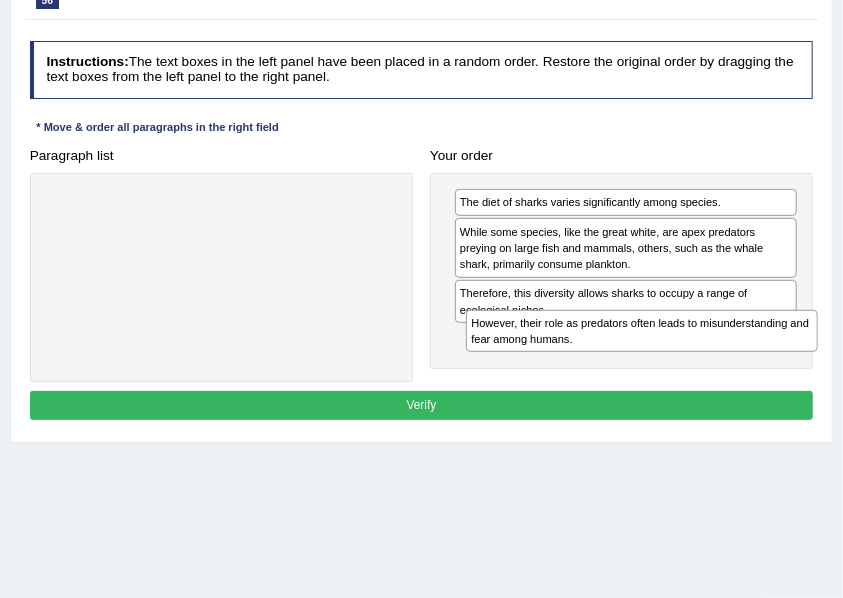 drag, startPoint x: 202, startPoint y: 203, endPoint x: 699, endPoint y: 354, distance: 519.4324 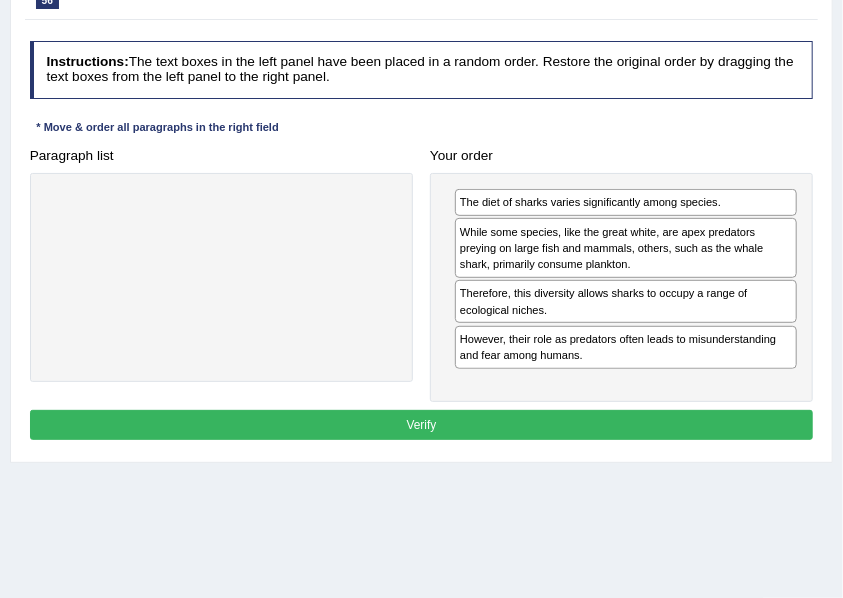click on "Verify" at bounding box center (422, 424) 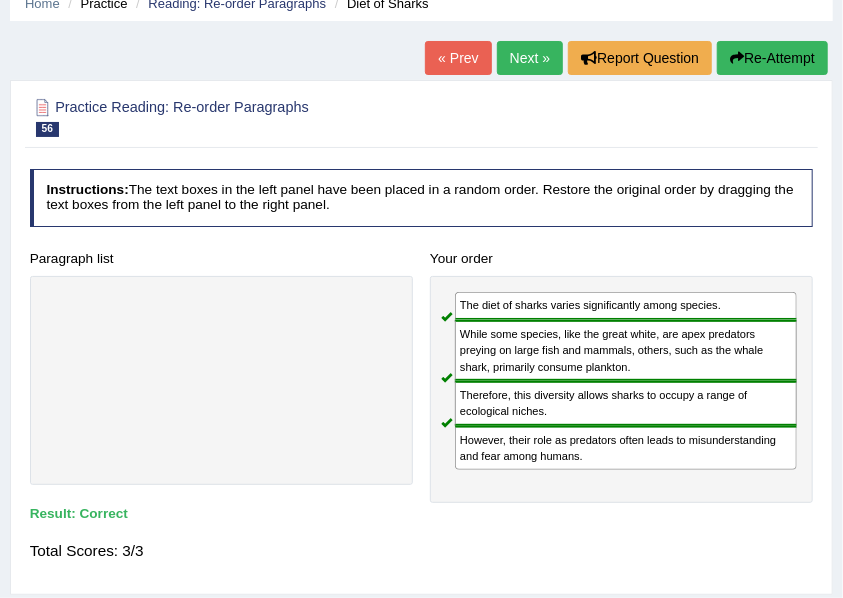 scroll, scrollTop: 29, scrollLeft: 0, axis: vertical 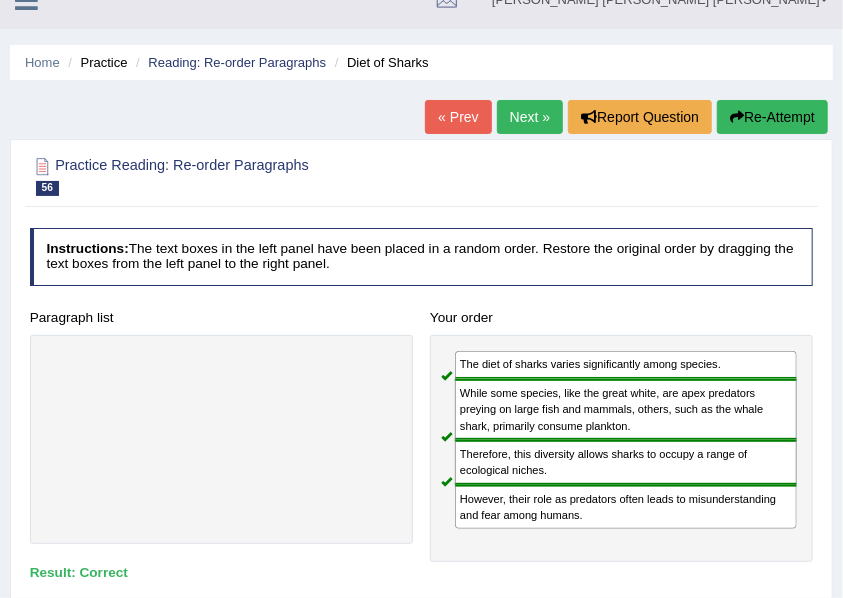 click on "Next »" at bounding box center (530, 117) 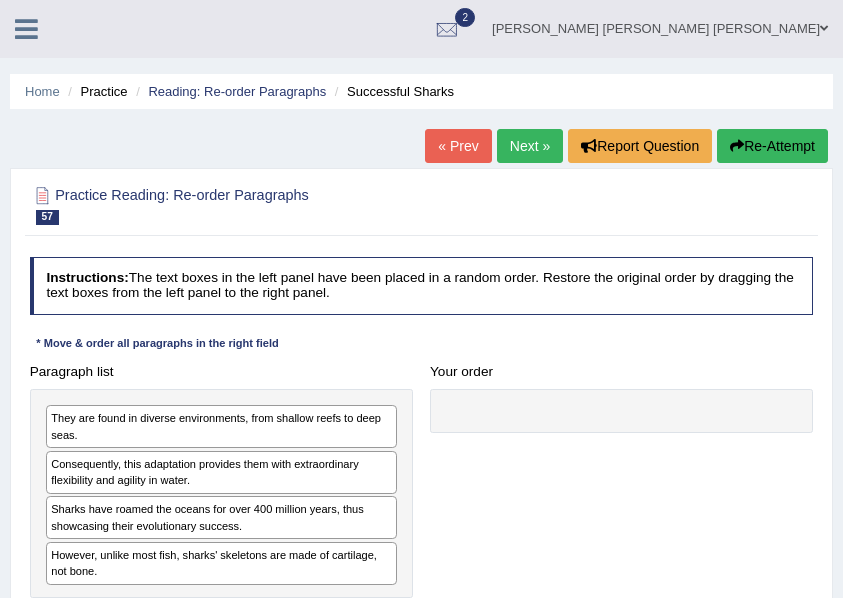 scroll, scrollTop: 200, scrollLeft: 0, axis: vertical 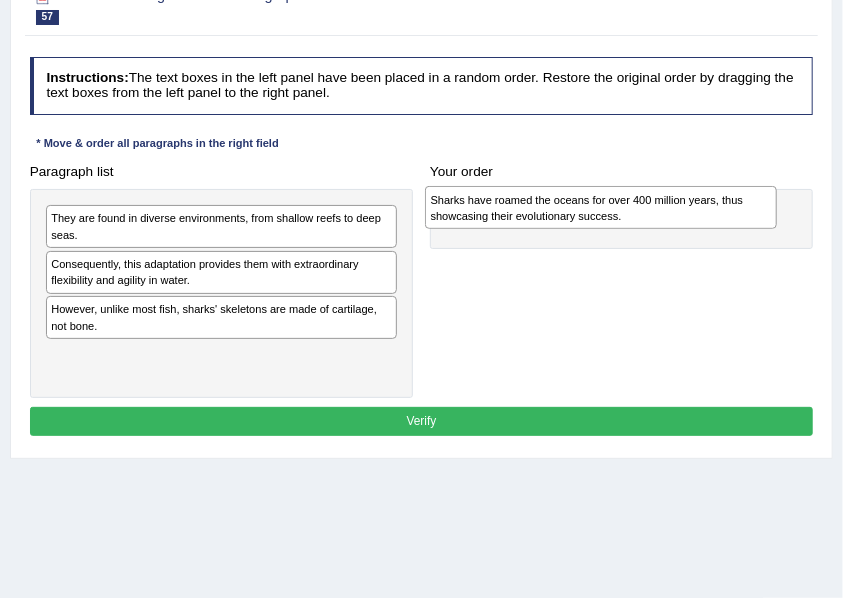 drag, startPoint x: 252, startPoint y: 308, endPoint x: 703, endPoint y: 205, distance: 462.61215 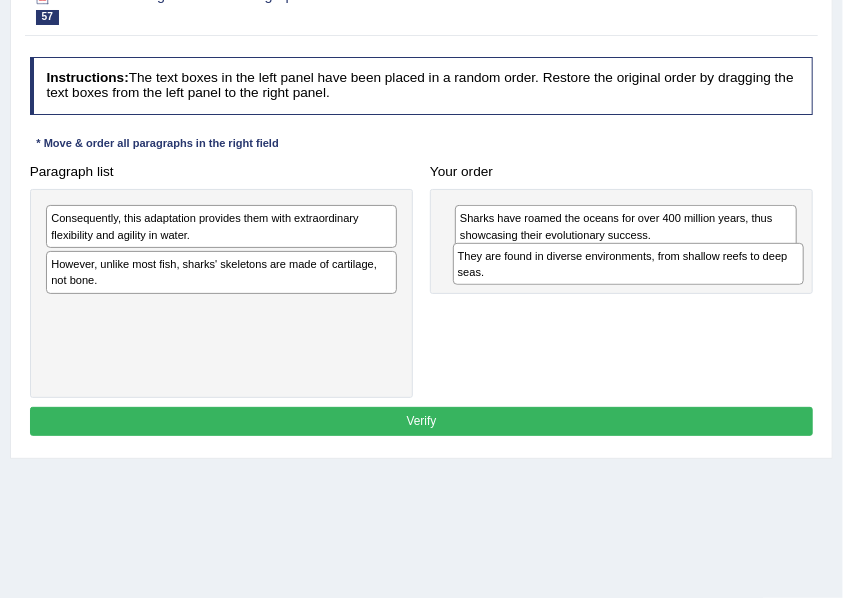 drag, startPoint x: 164, startPoint y: 220, endPoint x: 642, endPoint y: 275, distance: 481.1538 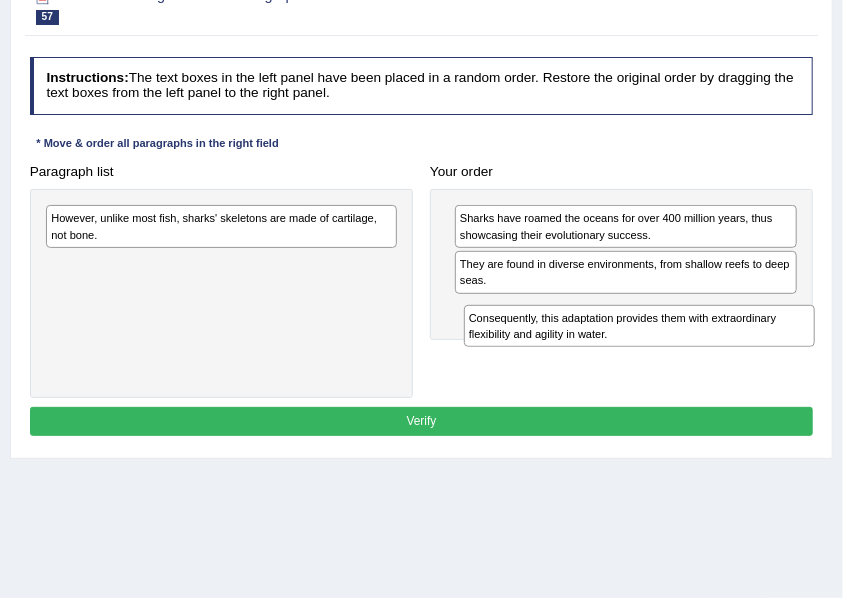 drag, startPoint x: 311, startPoint y: 250, endPoint x: 630, endPoint y: 350, distance: 334.30673 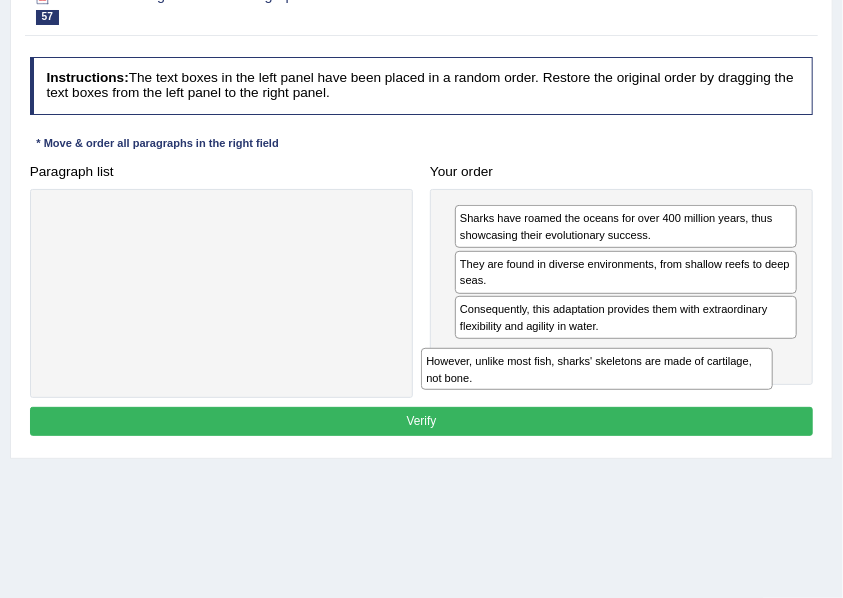 drag, startPoint x: 201, startPoint y: 236, endPoint x: 626, endPoint y: 401, distance: 455.9057 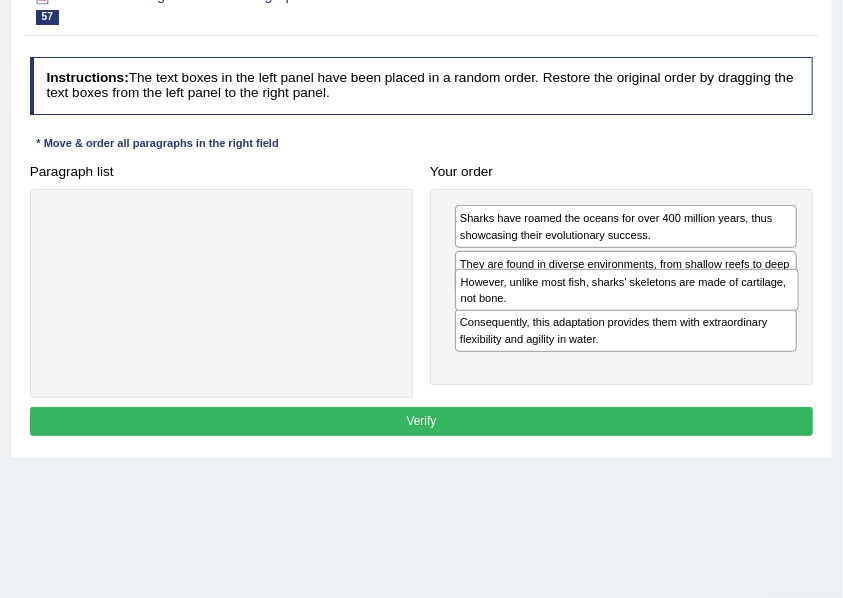 drag, startPoint x: 572, startPoint y: 366, endPoint x: 579, endPoint y: 315, distance: 51.47815 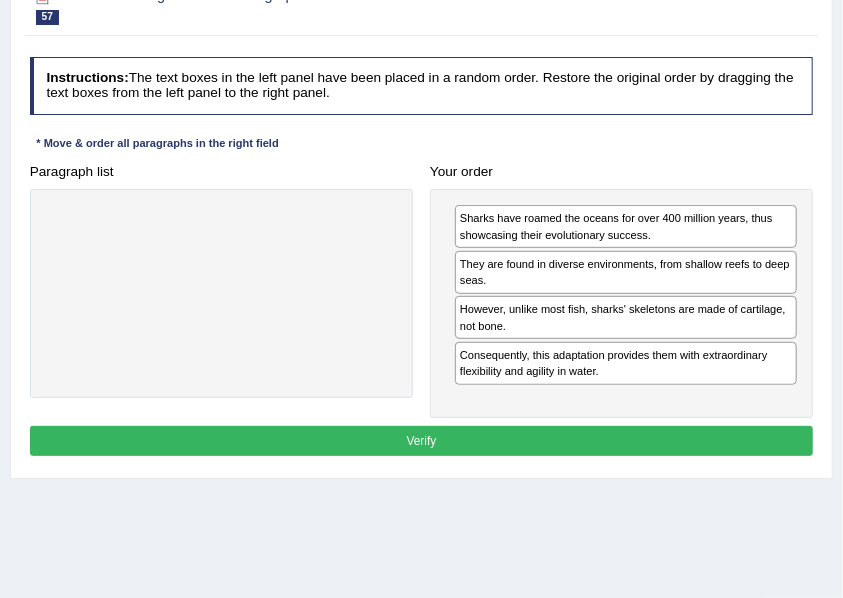 click on "Verify" at bounding box center [422, 440] 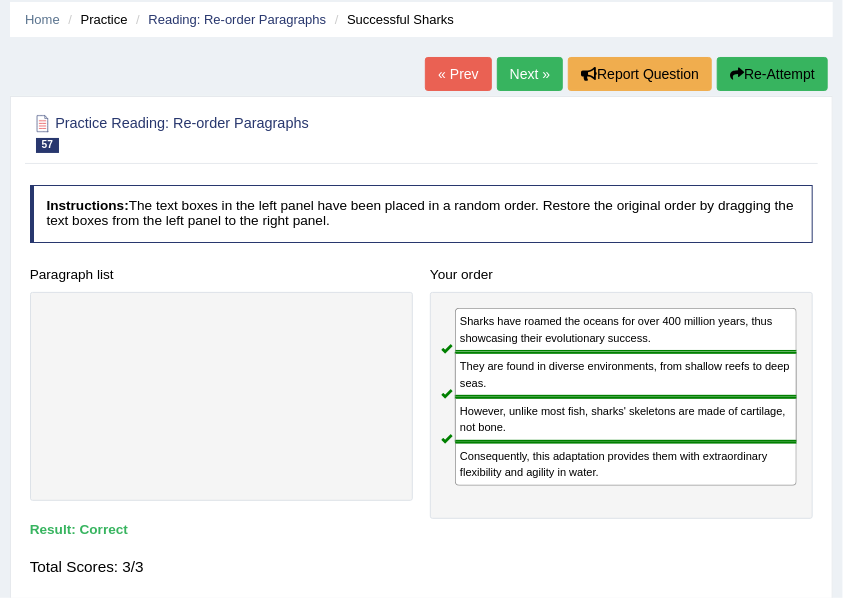 scroll, scrollTop: 25, scrollLeft: 0, axis: vertical 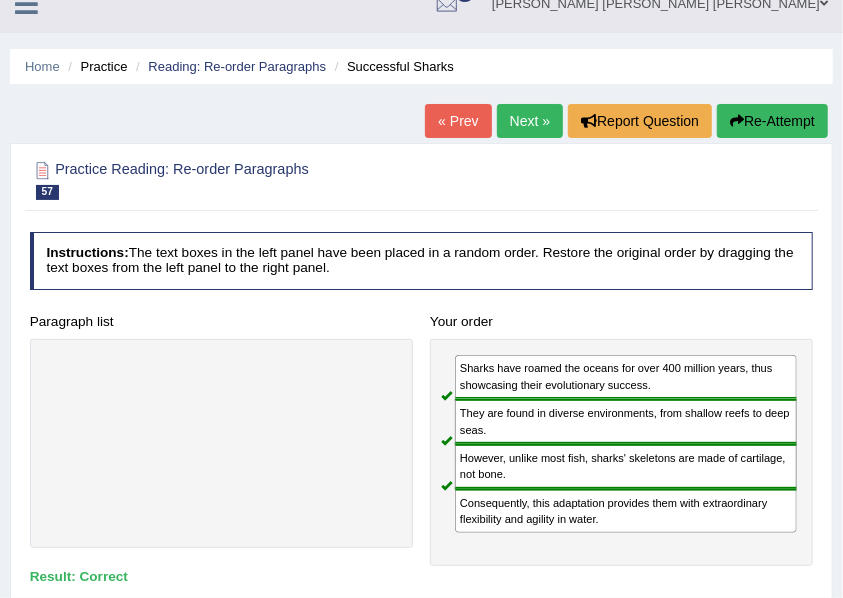 click on "[PERSON_NAME] [PERSON_NAME] [PERSON_NAME]
Toggle navigation
Username: NaylaV
Access Type: Online
Subscription: Diamond Package
Log out
2
PEW1 [DATE] PEW1" at bounding box center (421, 4) 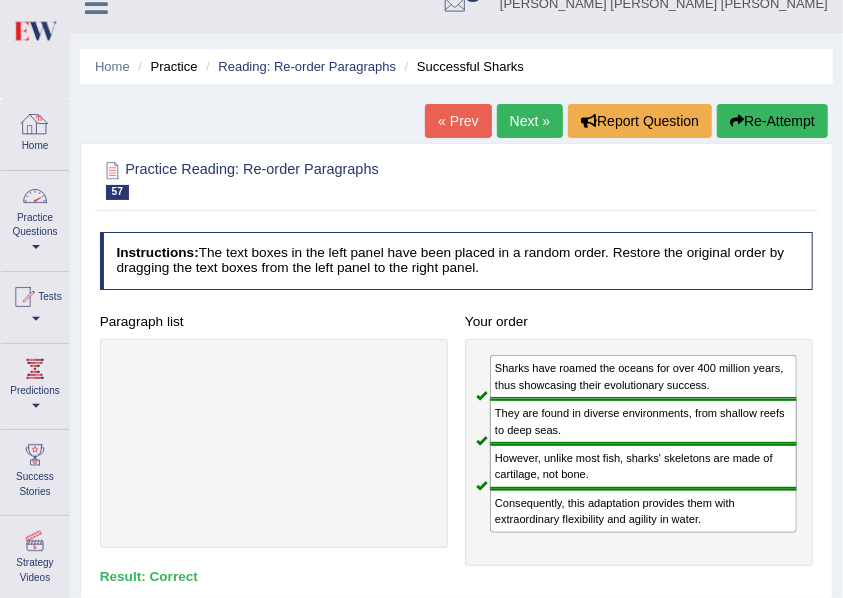 click on "Practice Questions" at bounding box center [35, 218] 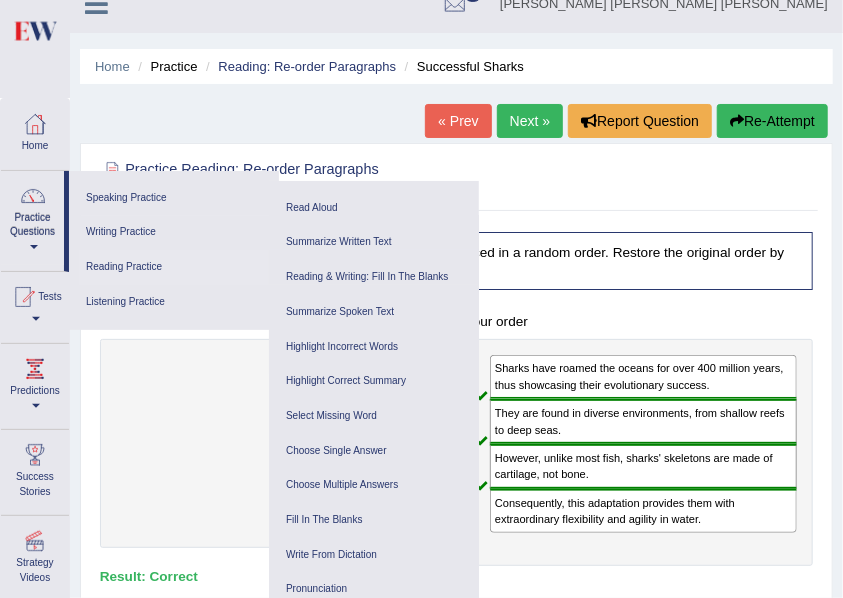 click on "Reading Practice" at bounding box center (174, 267) 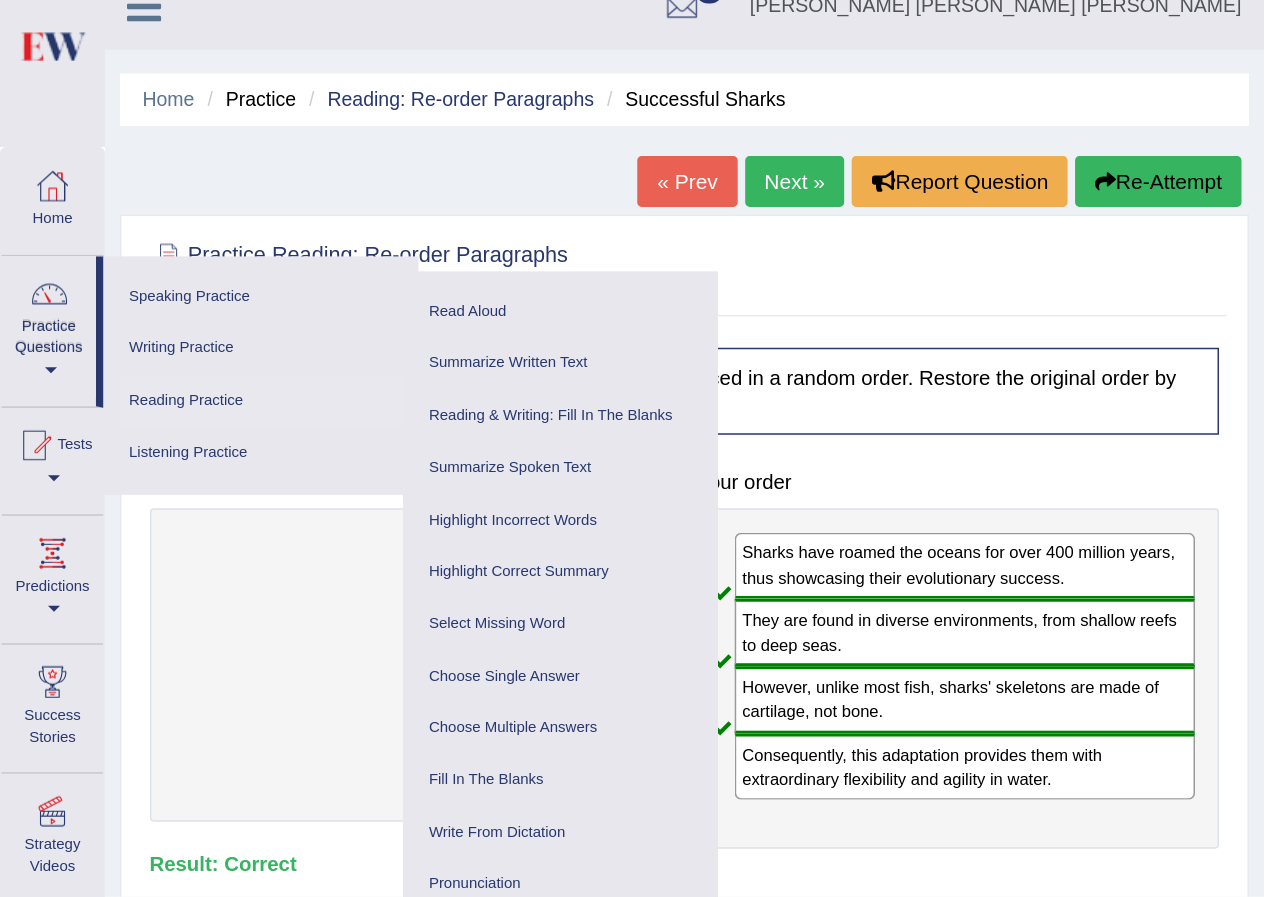 scroll, scrollTop: 0, scrollLeft: 0, axis: both 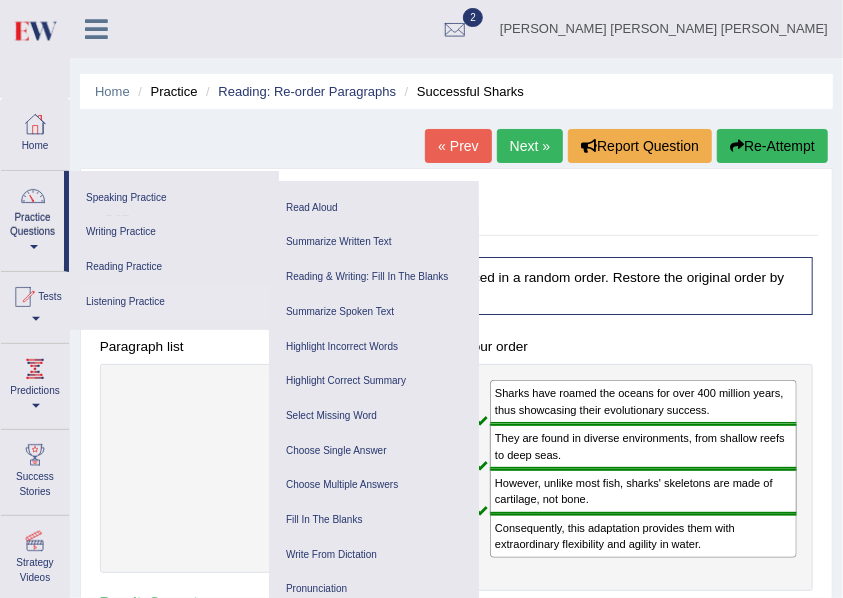 click on "Listening Practice" at bounding box center (174, 302) 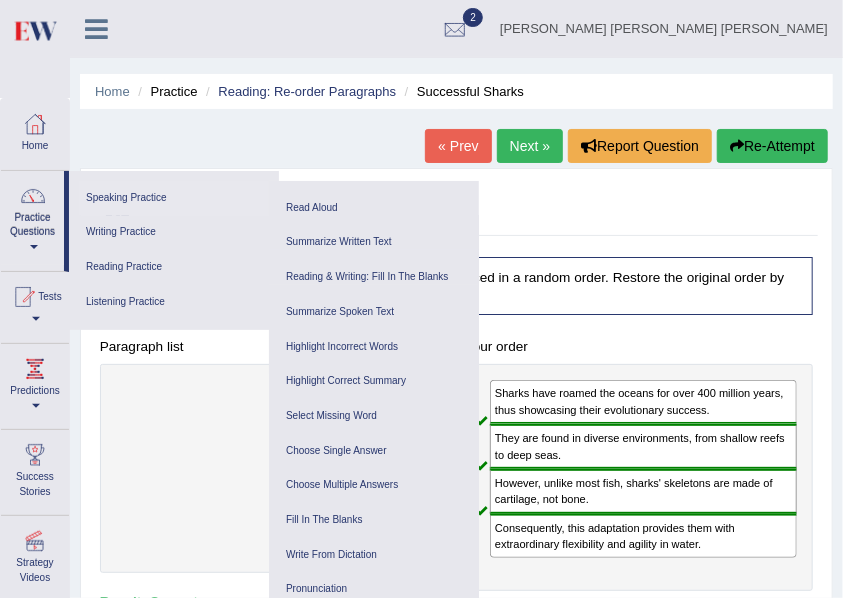 click on "Speaking Practice" at bounding box center (174, 198) 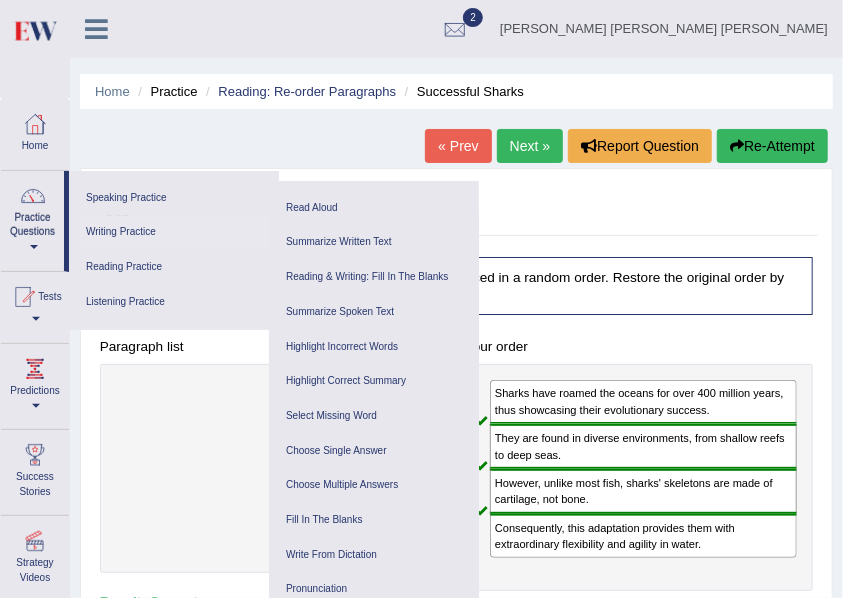 click on "Writing Practice" at bounding box center (174, 232) 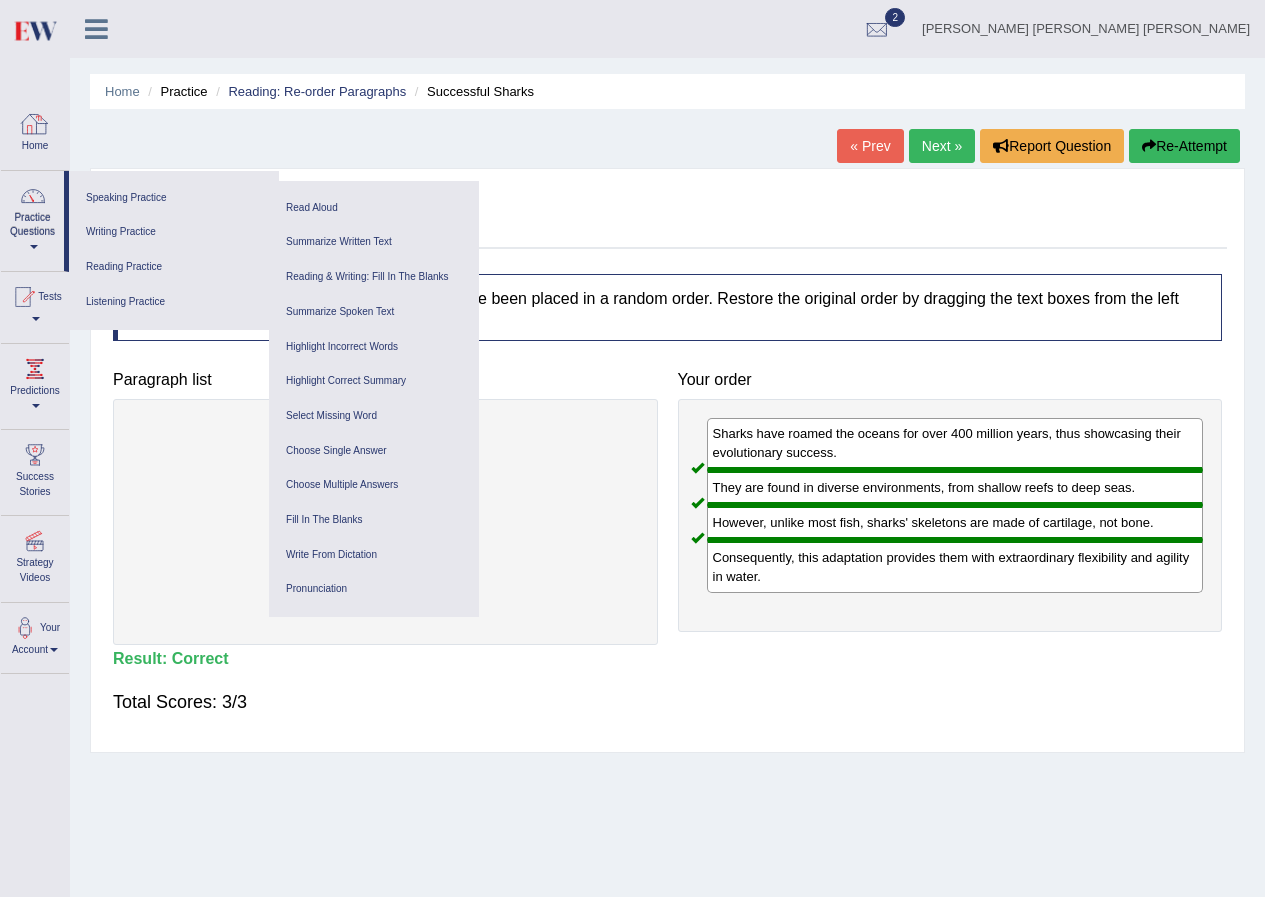 click at bounding box center (35, 124) 